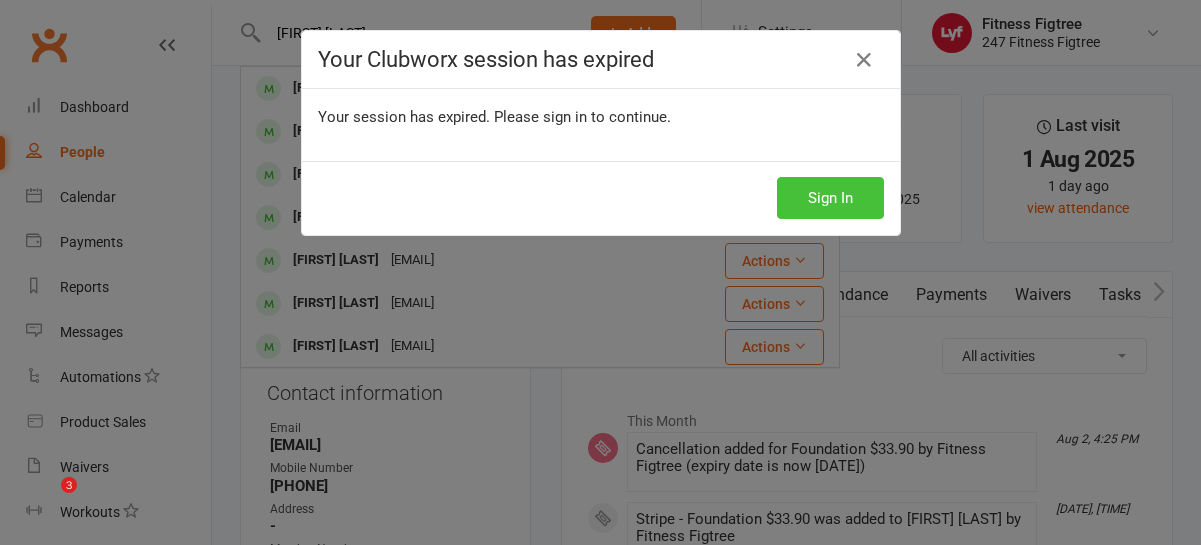 scroll, scrollTop: 0, scrollLeft: 0, axis: both 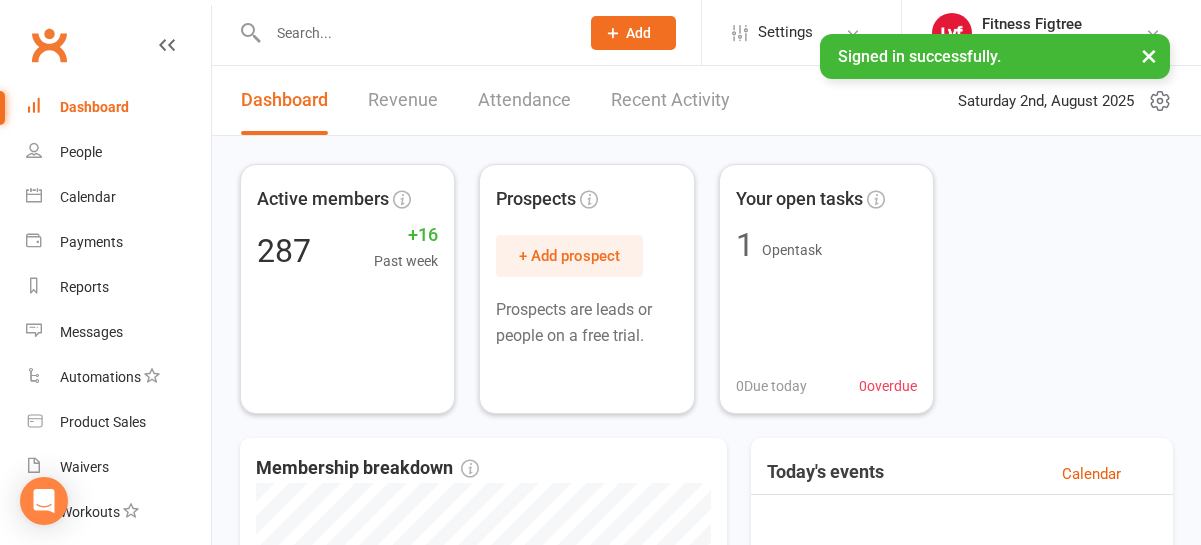 click at bounding box center [413, 33] 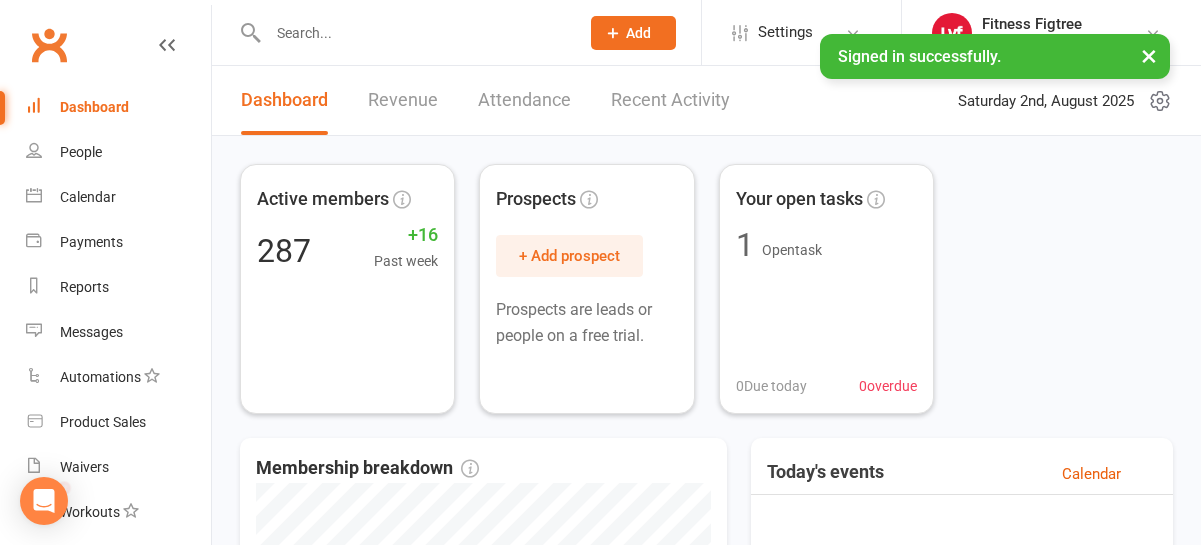 scroll, scrollTop: 0, scrollLeft: 0, axis: both 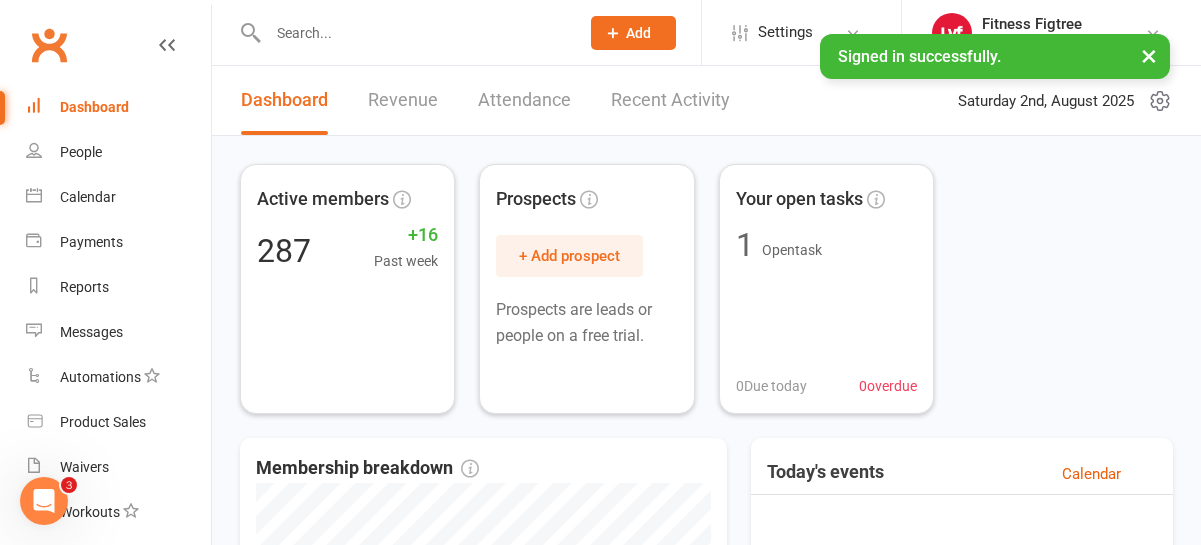 paste on "[FIRST] [LAST]" 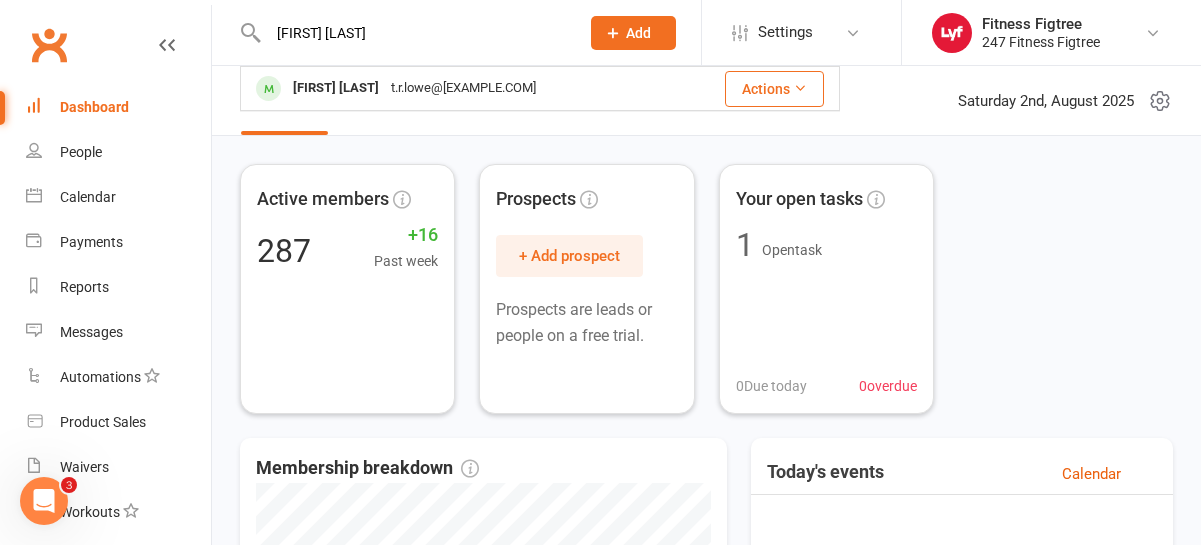 type on "[FIRST] [LAST]" 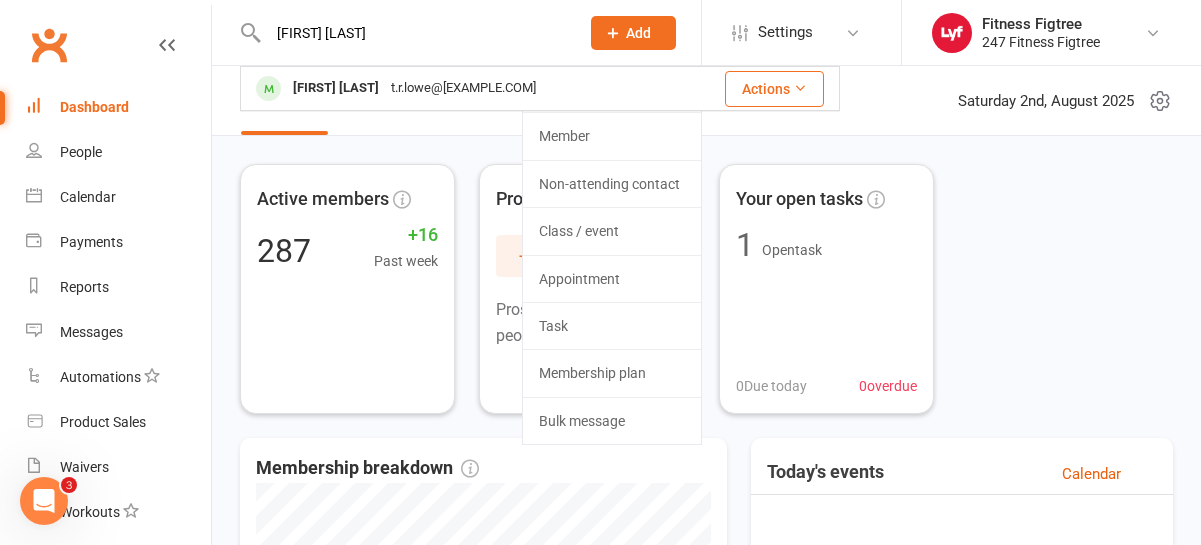 type 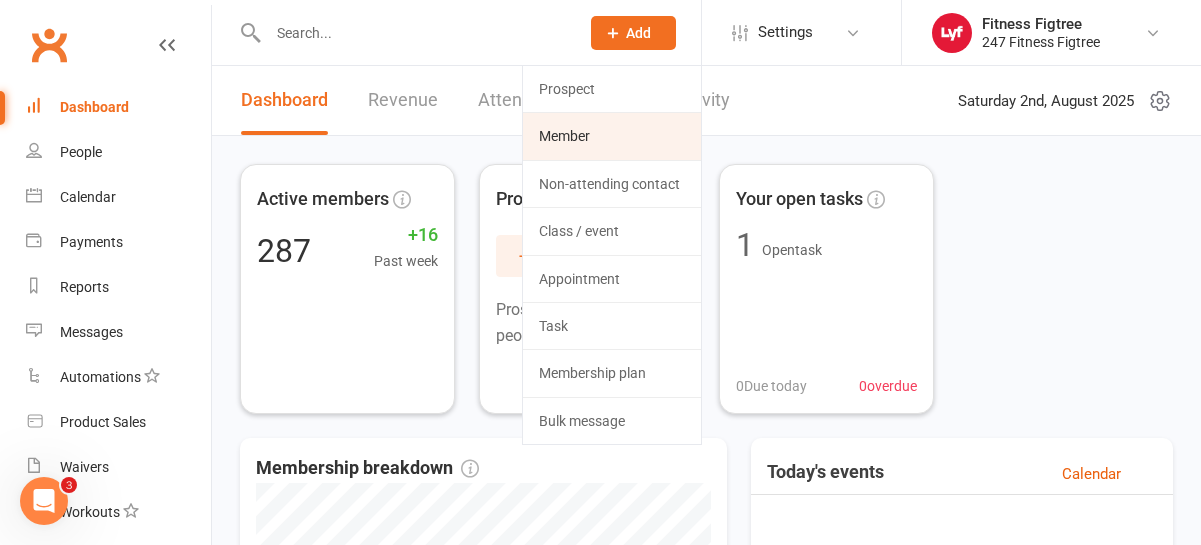 click on "Member" 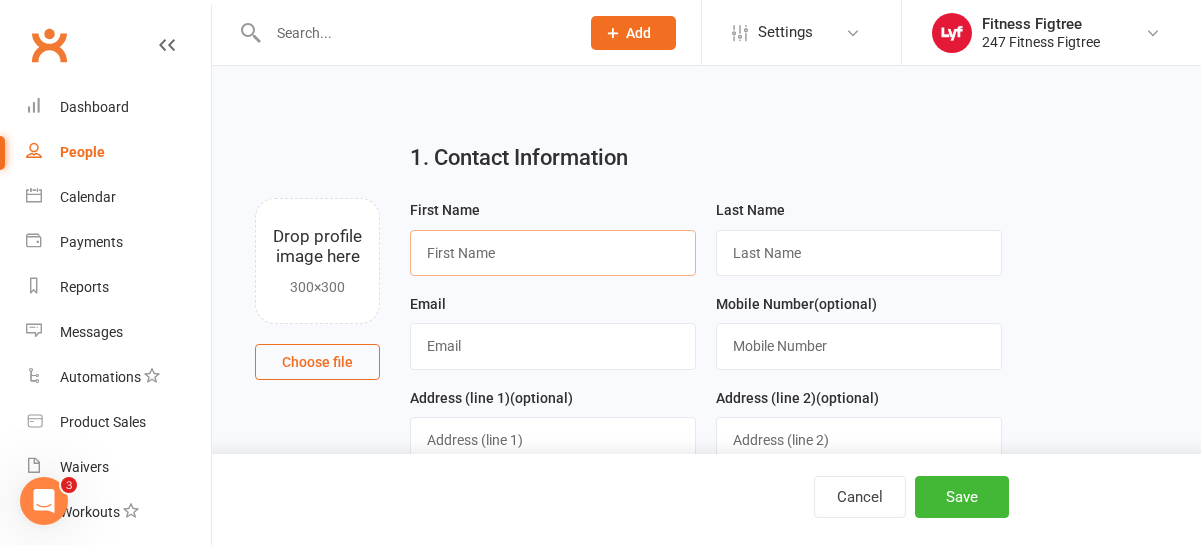 click at bounding box center [553, 253] 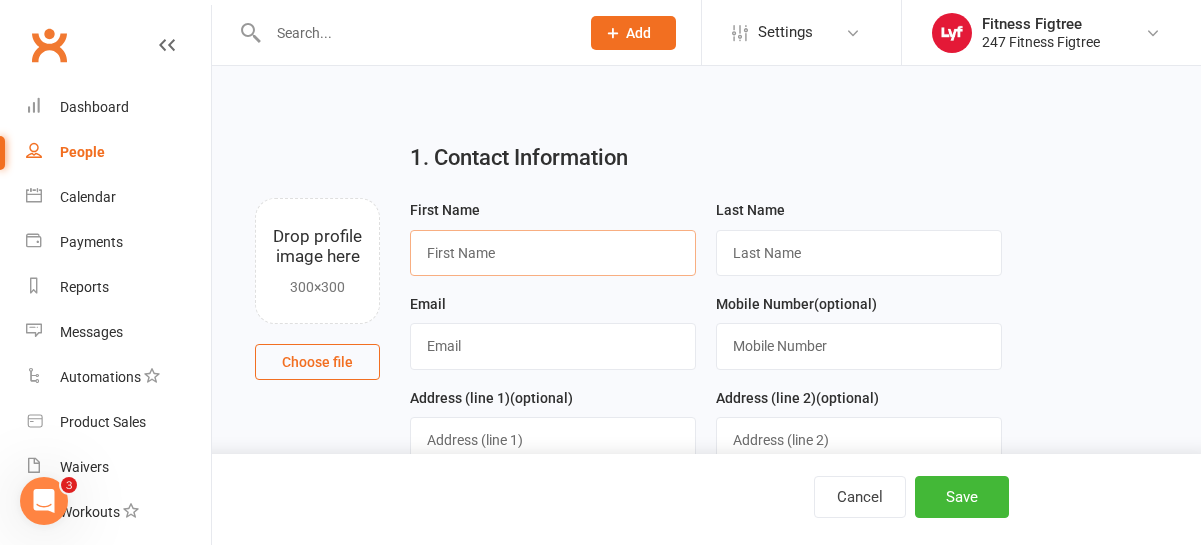 paste on "[FIRST] [LAST]" 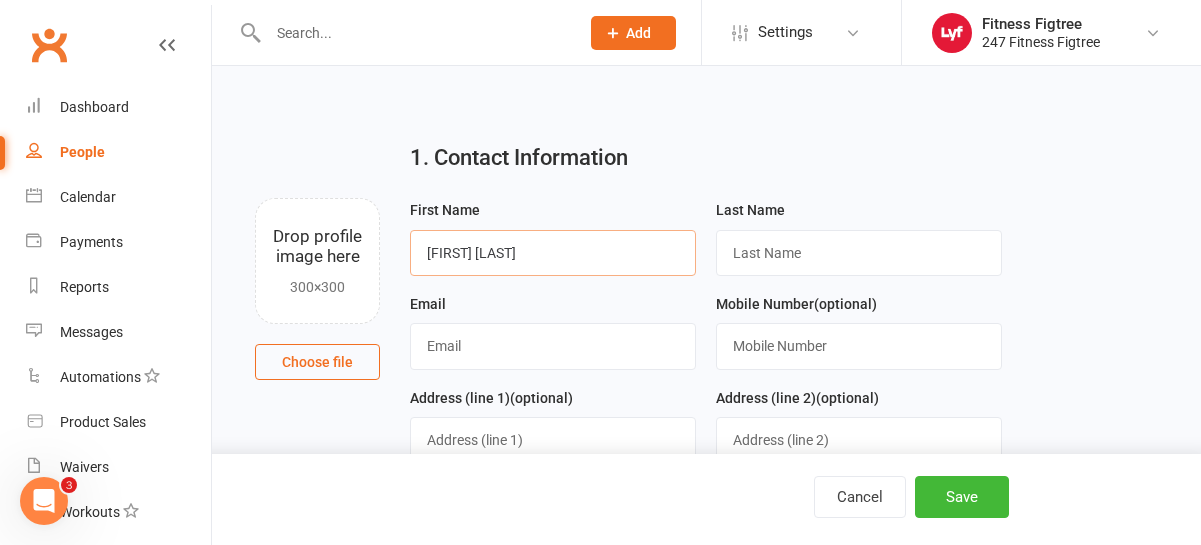 drag, startPoint x: 532, startPoint y: 245, endPoint x: 469, endPoint y: 244, distance: 63.007935 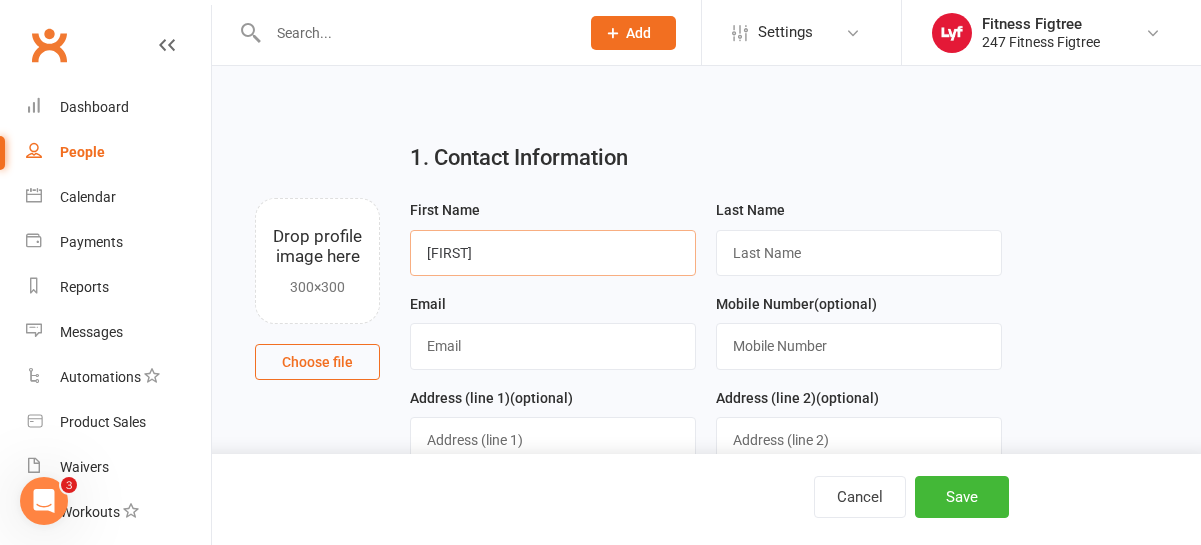type on "[FIRST]" 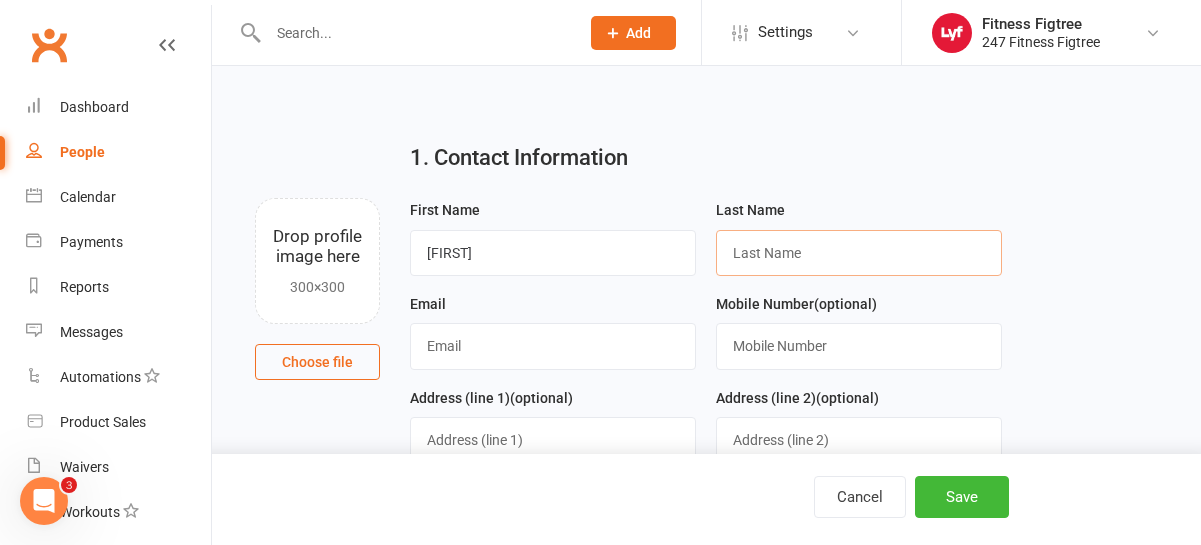 click at bounding box center (859, 253) 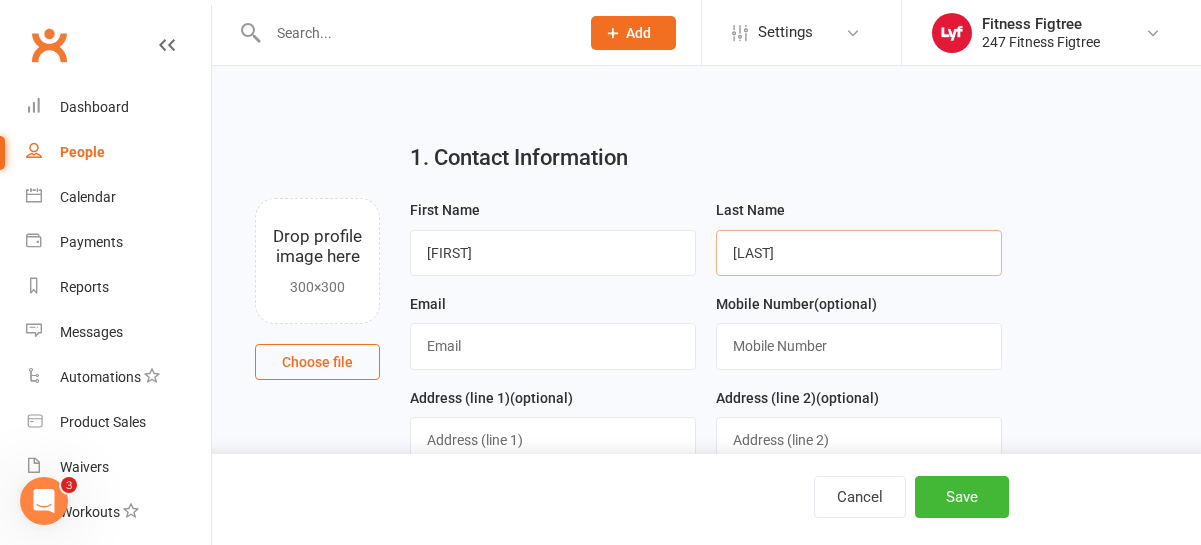 type on "[LAST]" 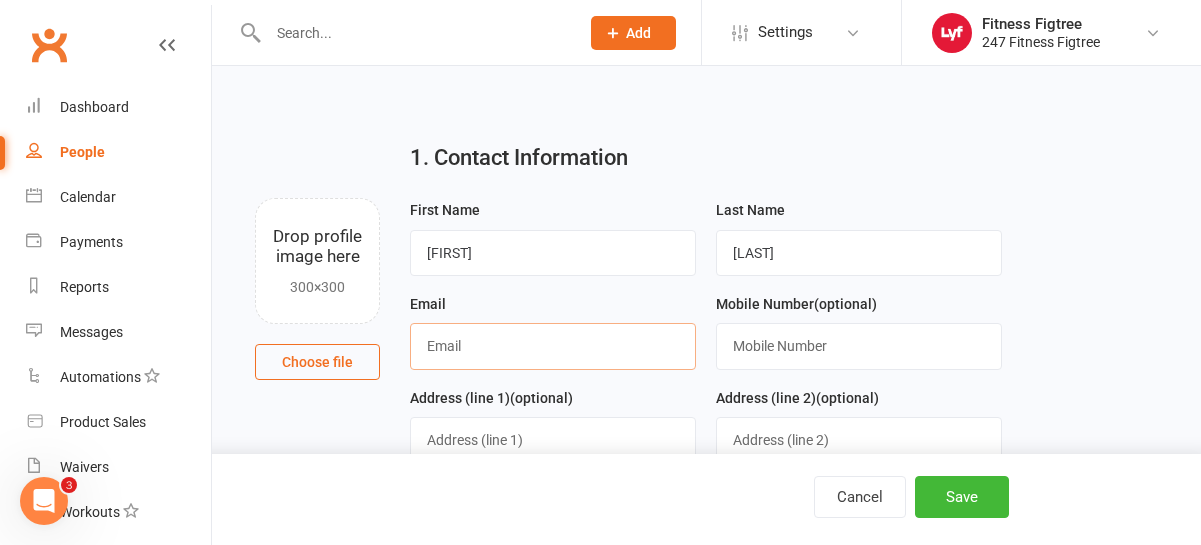 click at bounding box center [553, 346] 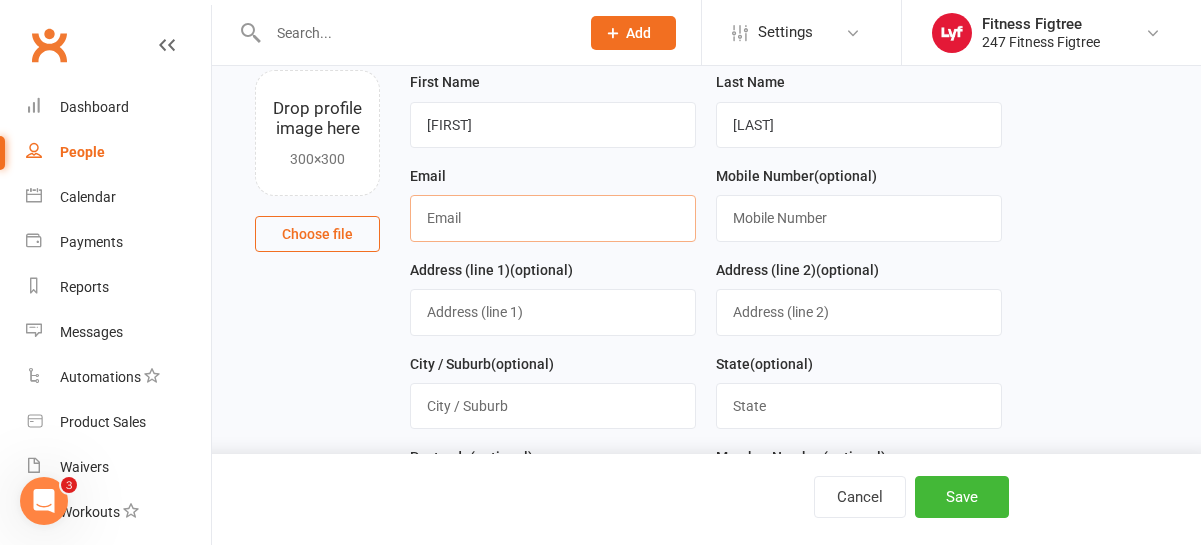 scroll, scrollTop: 127, scrollLeft: 0, axis: vertical 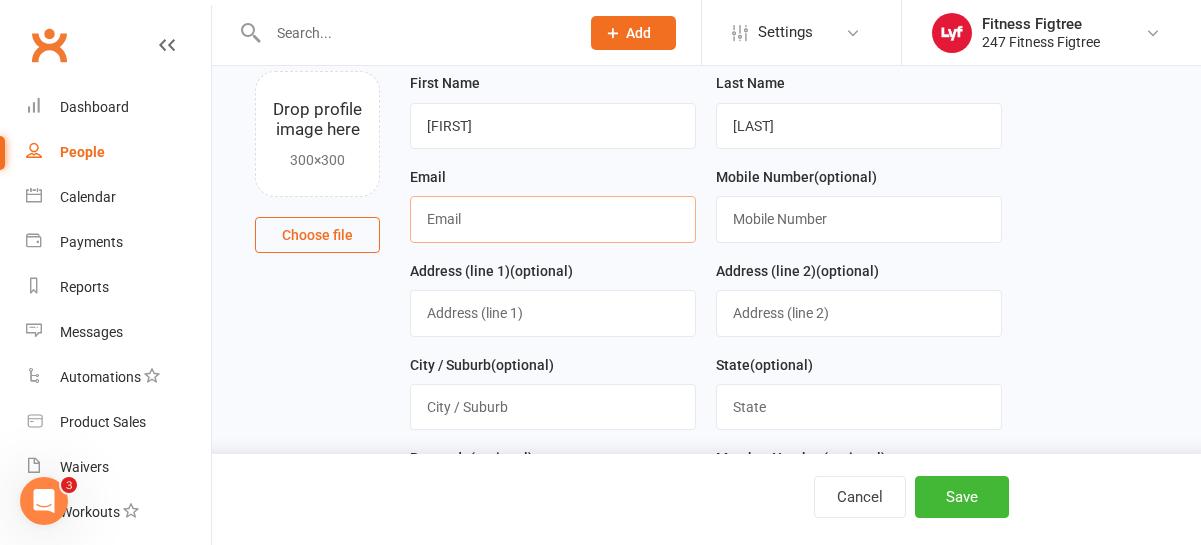 paste on "tloutongo19@[EXAMPLE.COM]" 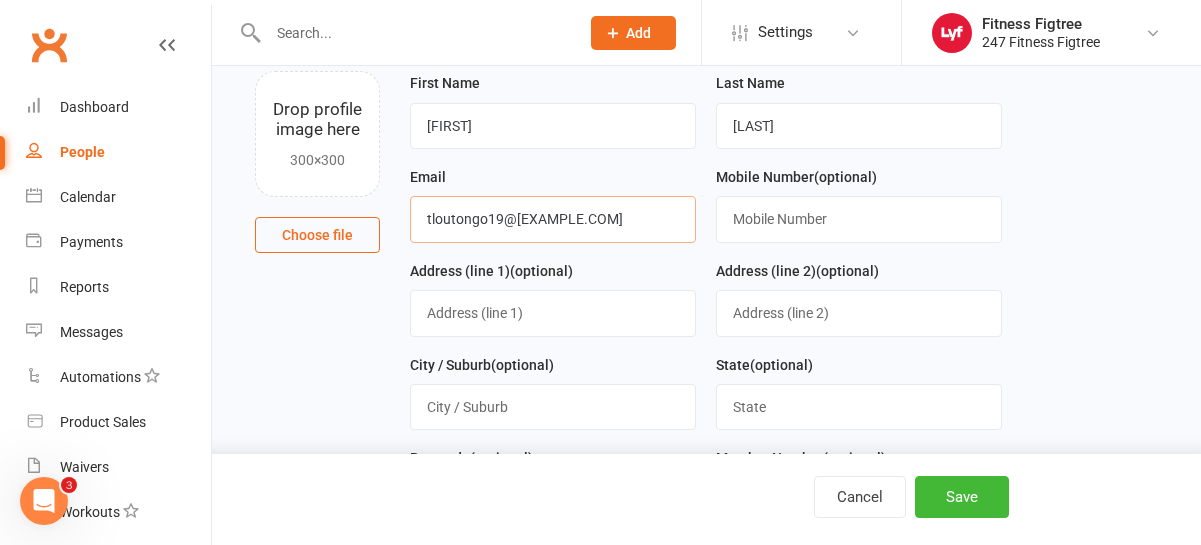 type on "tloutongo19@[EXAMPLE.COM]" 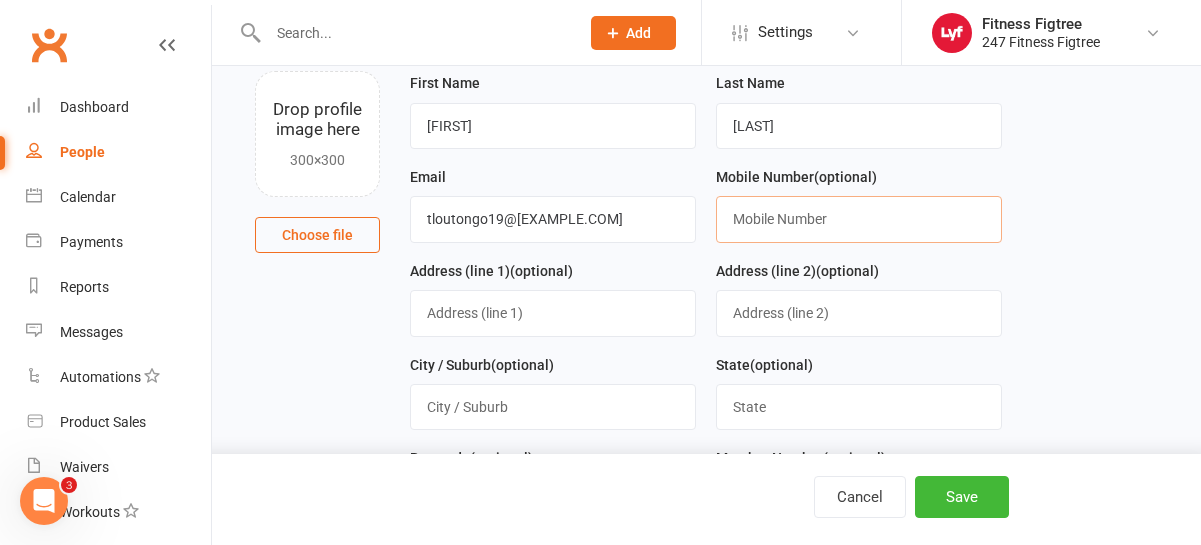 click at bounding box center [859, 219] 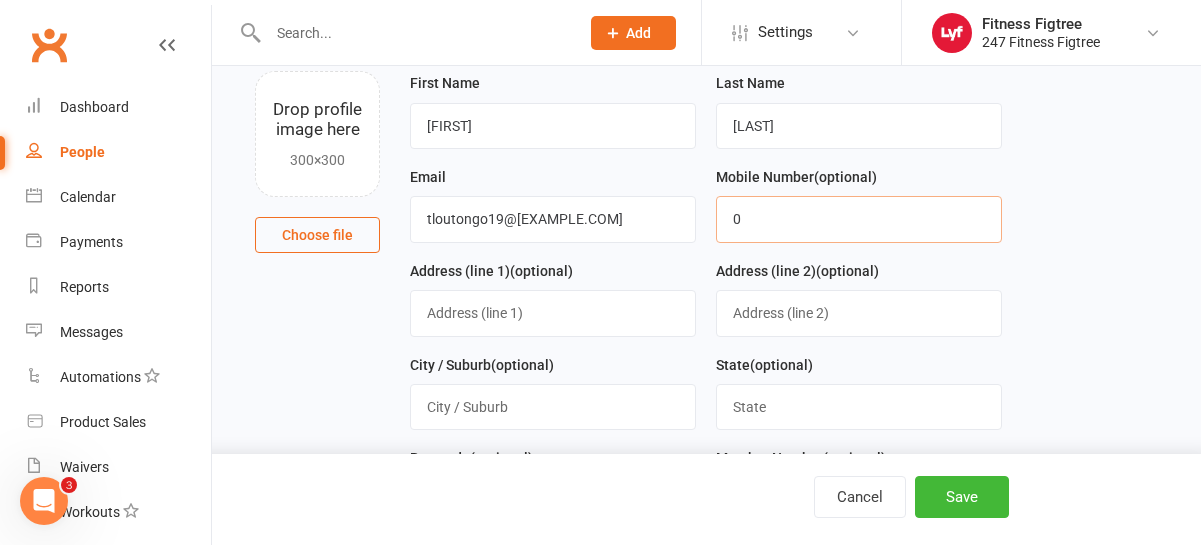paste on "[PHONE]" 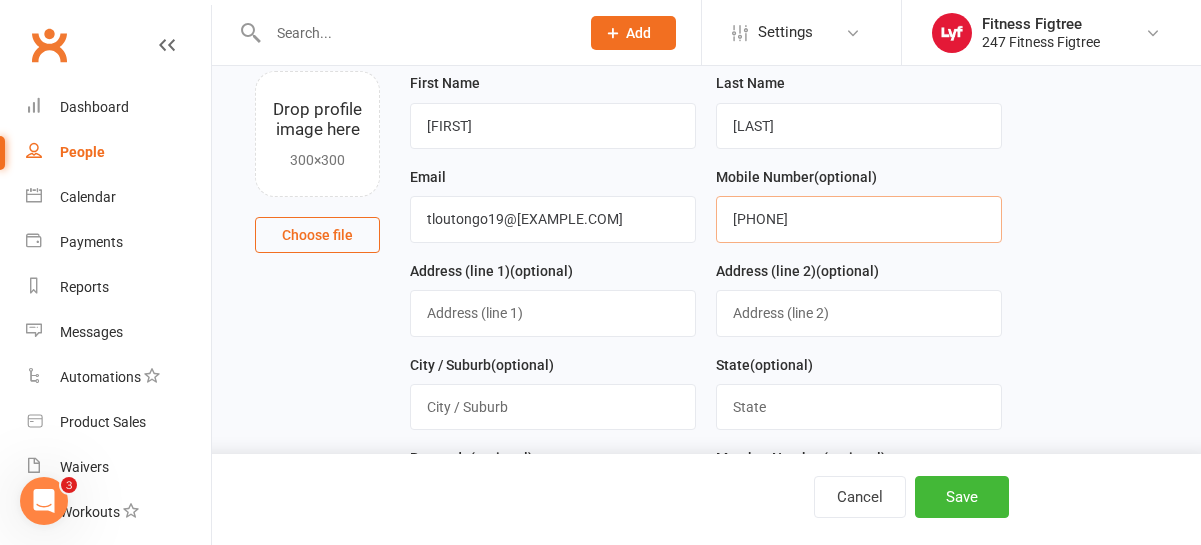 type on "[PHONE]" 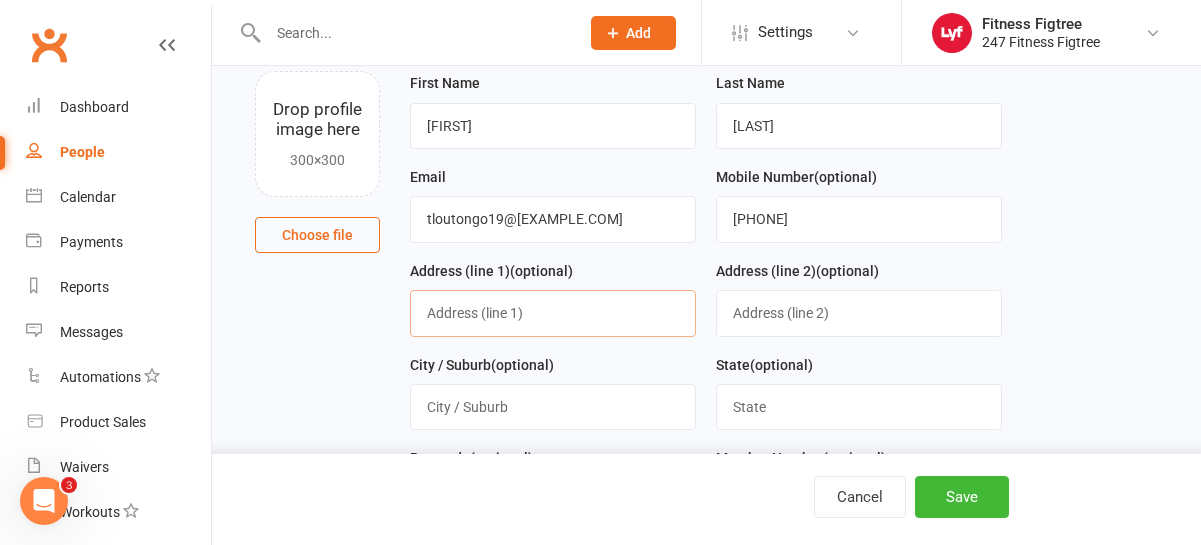 click at bounding box center (553, 313) 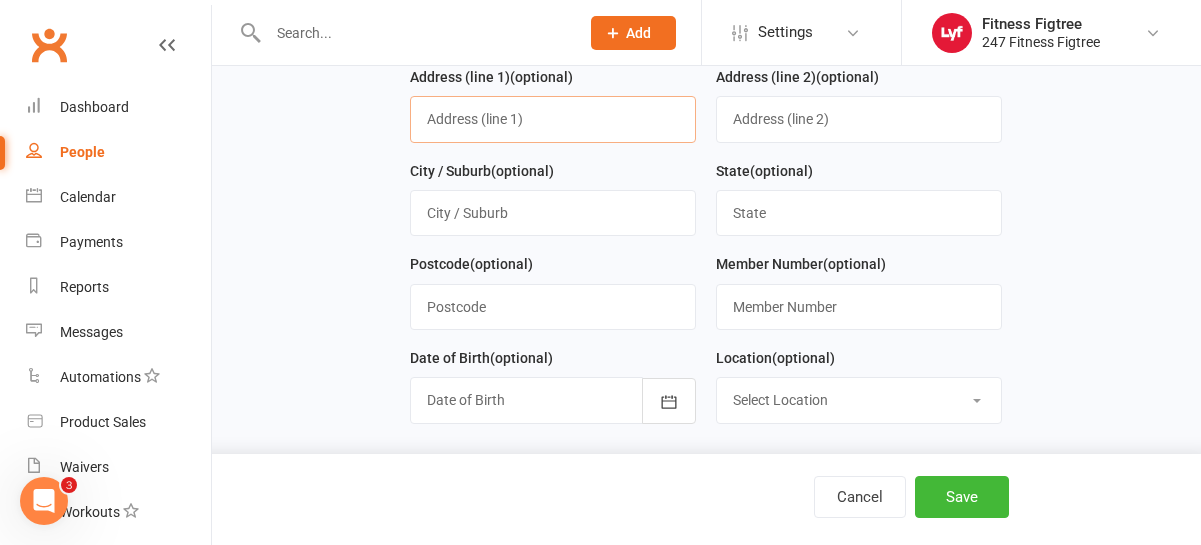 scroll, scrollTop: 333, scrollLeft: 0, axis: vertical 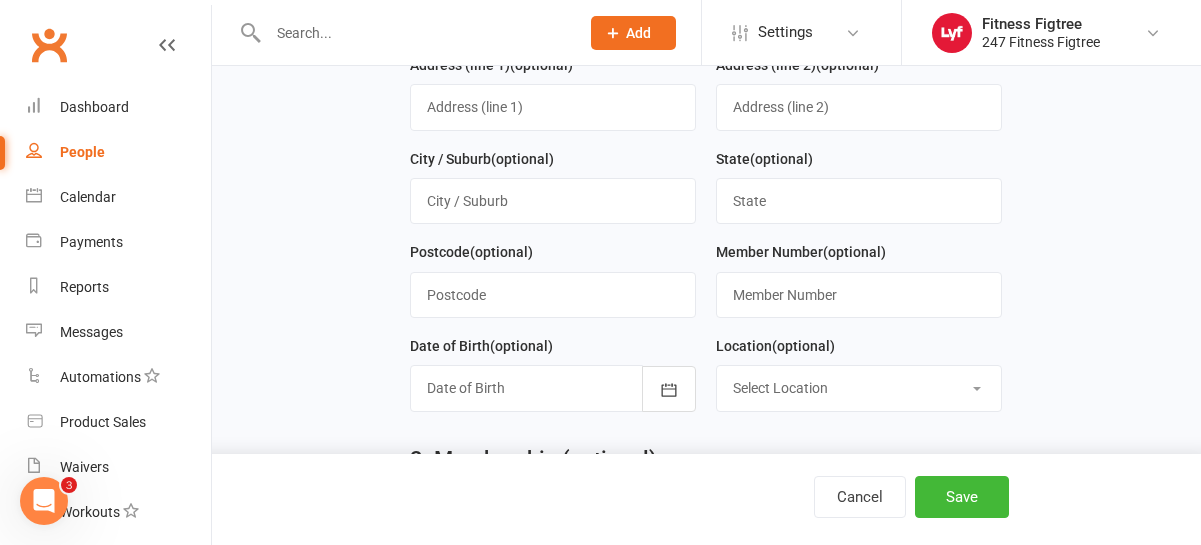 click on "Member Number (optional)" at bounding box center (859, 279) 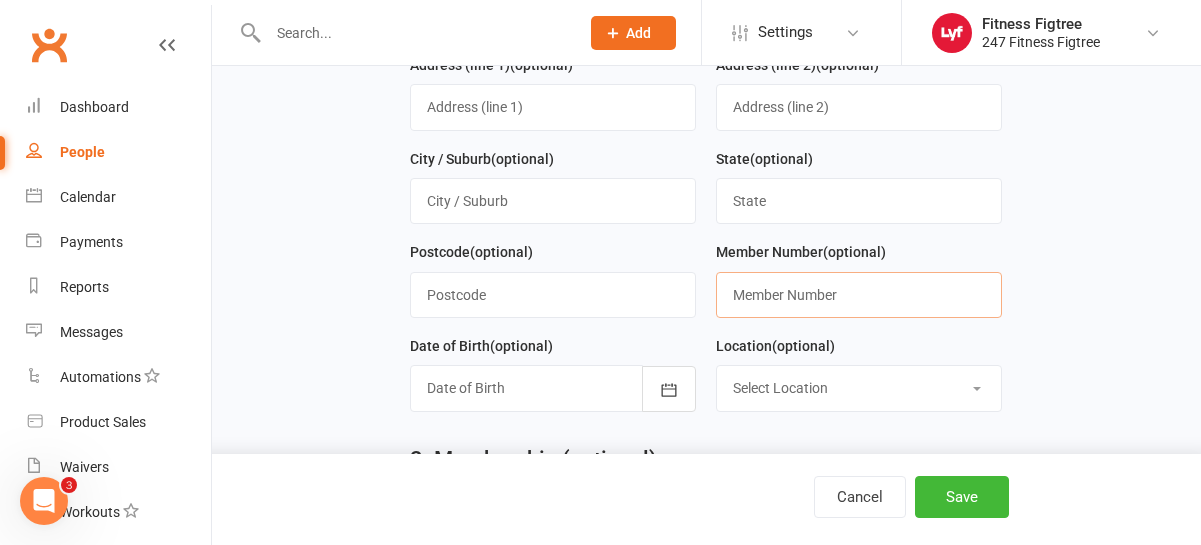 click at bounding box center (859, 295) 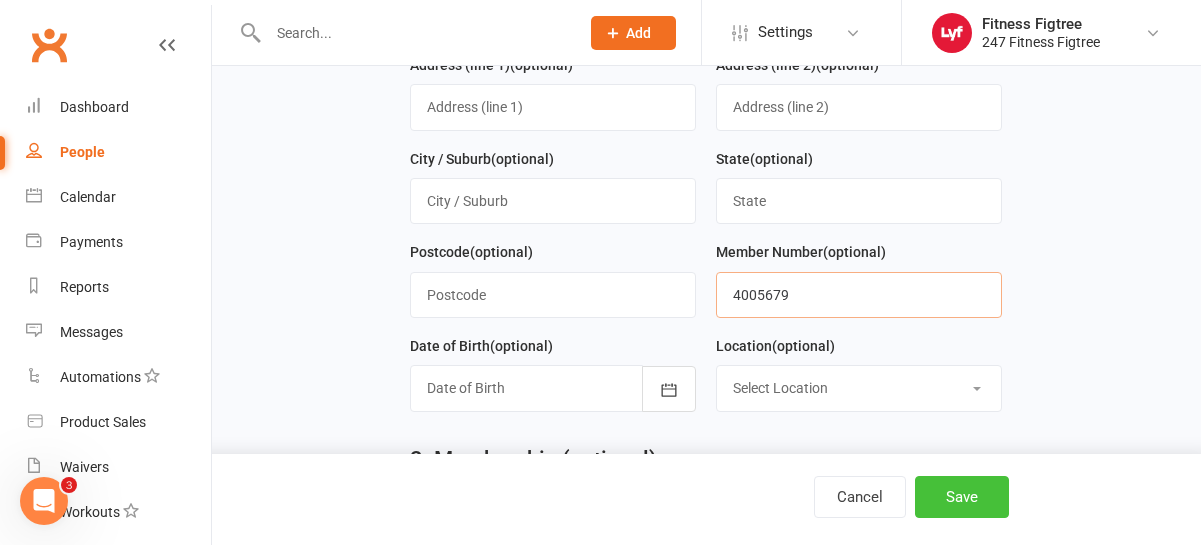 type on "4005679" 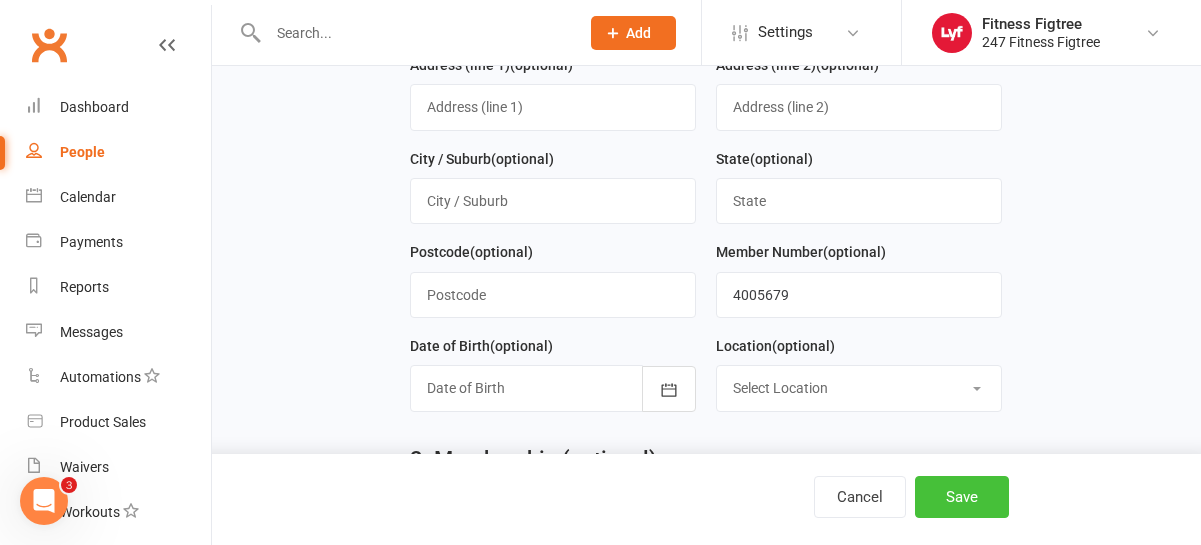 click on "Save" at bounding box center [962, 497] 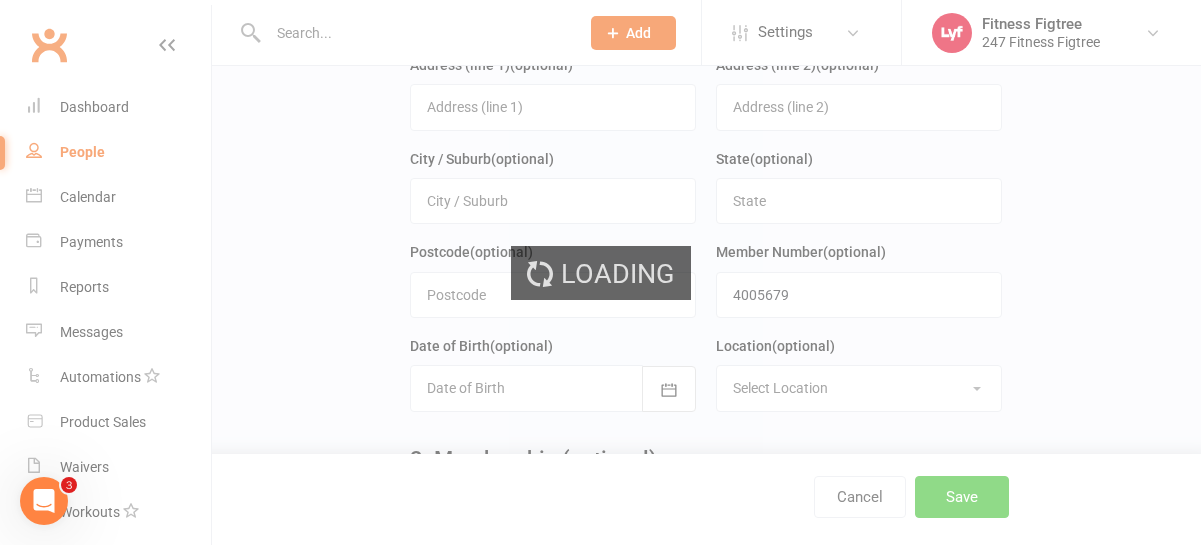 scroll, scrollTop: 0, scrollLeft: 0, axis: both 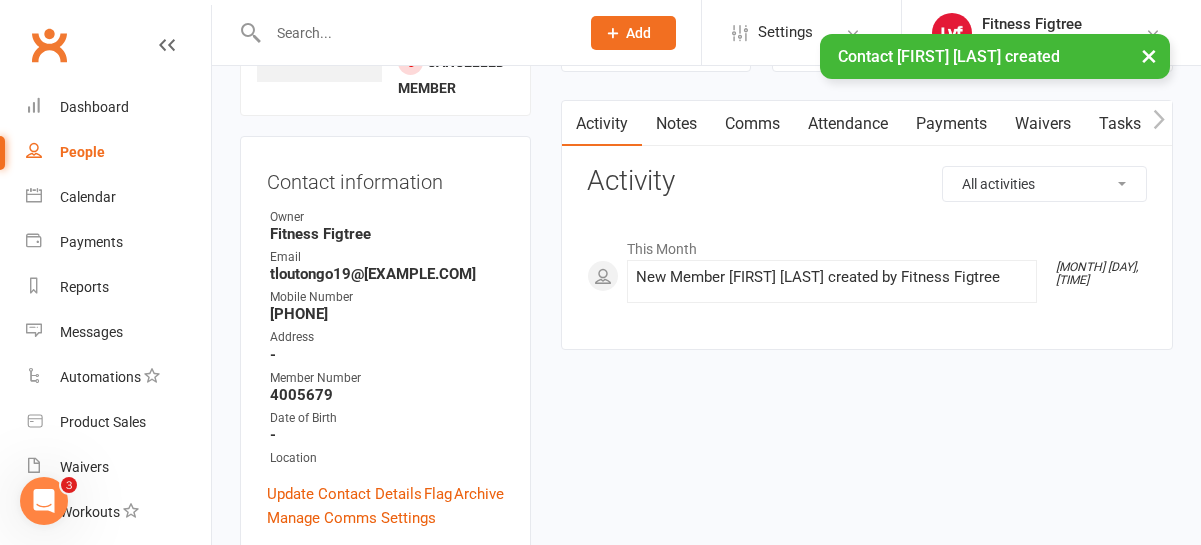 click 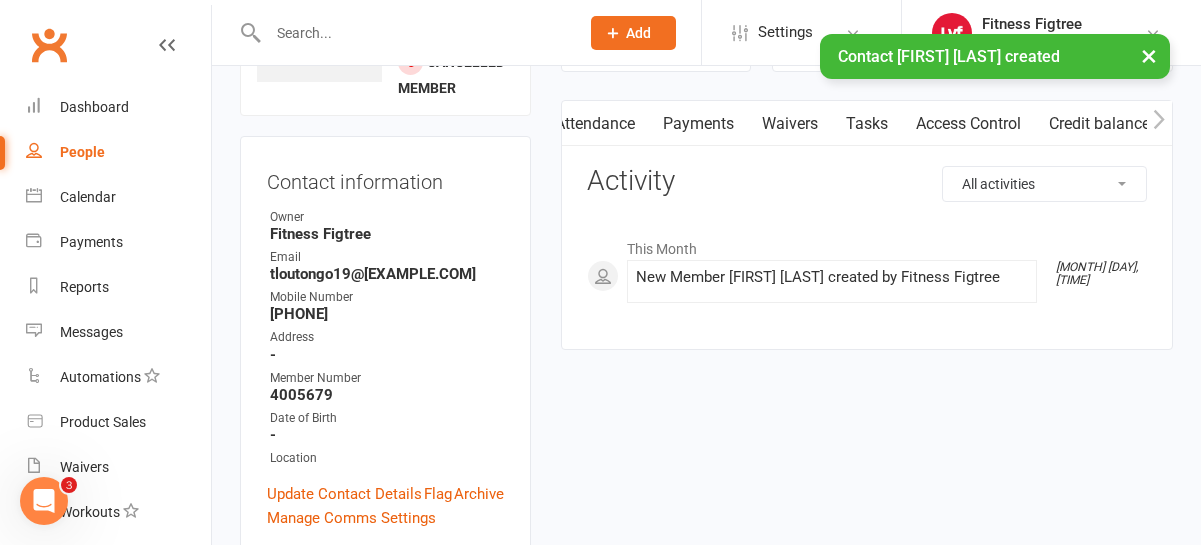 scroll, scrollTop: 0, scrollLeft: 253, axis: horizontal 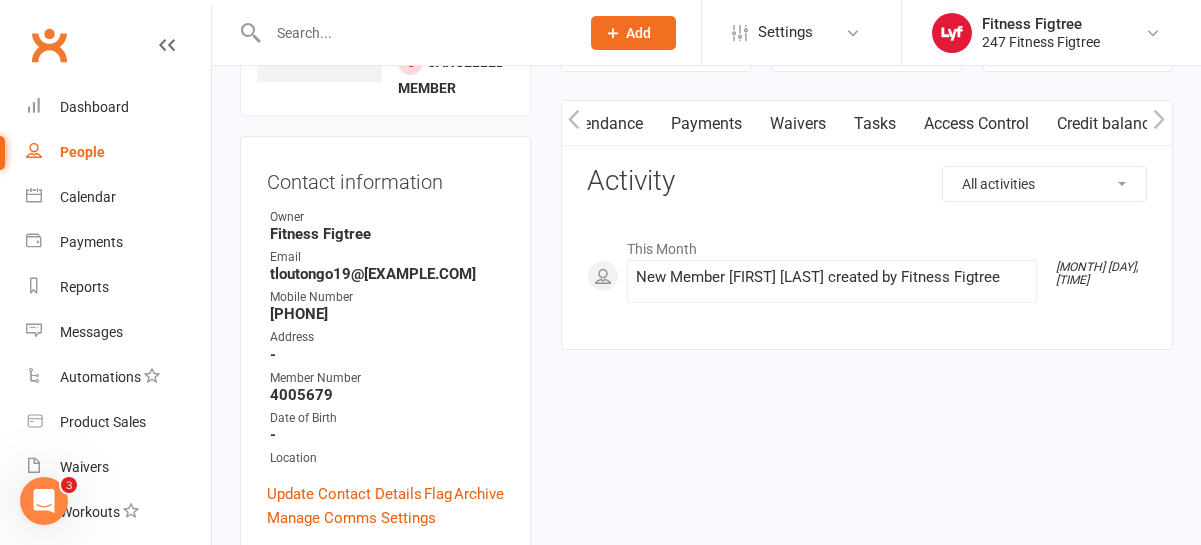 click on "Credit balance" at bounding box center [1107, 124] 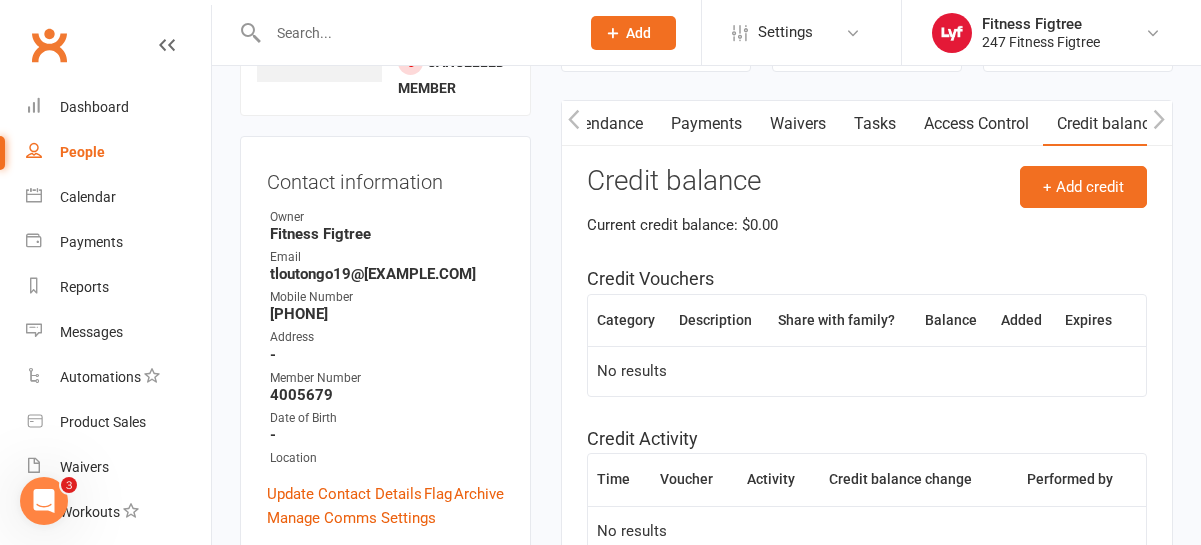 click on "Access Control" at bounding box center (976, 124) 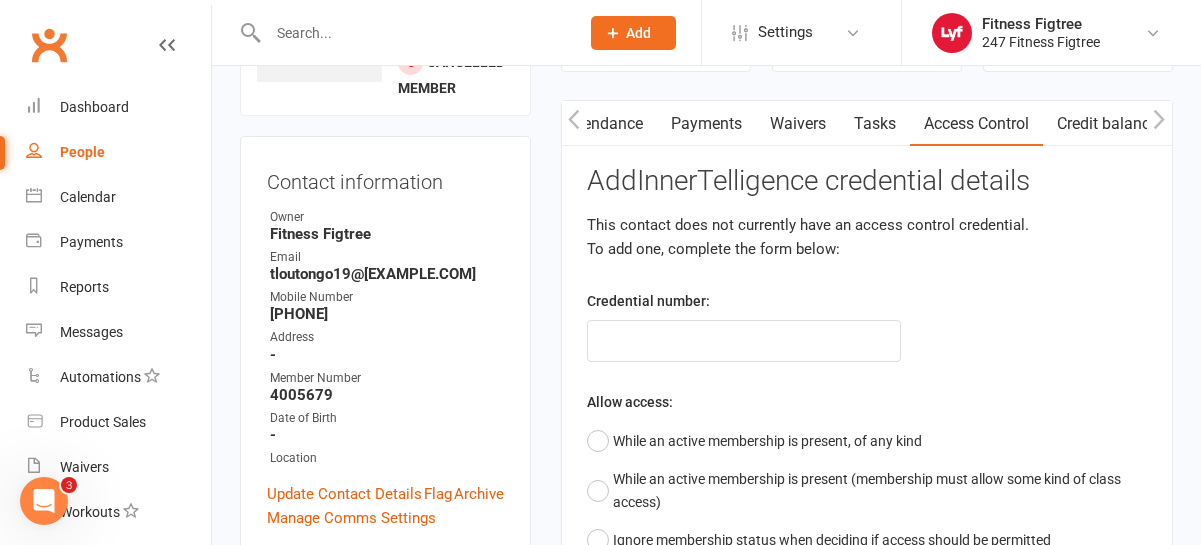drag, startPoint x: 720, startPoint y: 378, endPoint x: 721, endPoint y: 343, distance: 35.014282 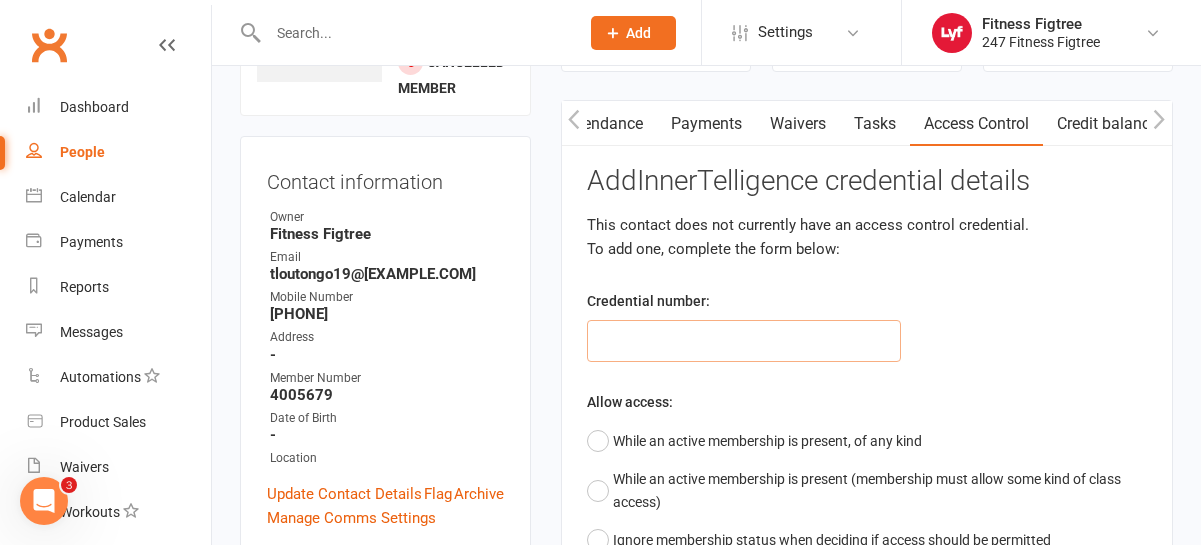 click at bounding box center (744, 341) 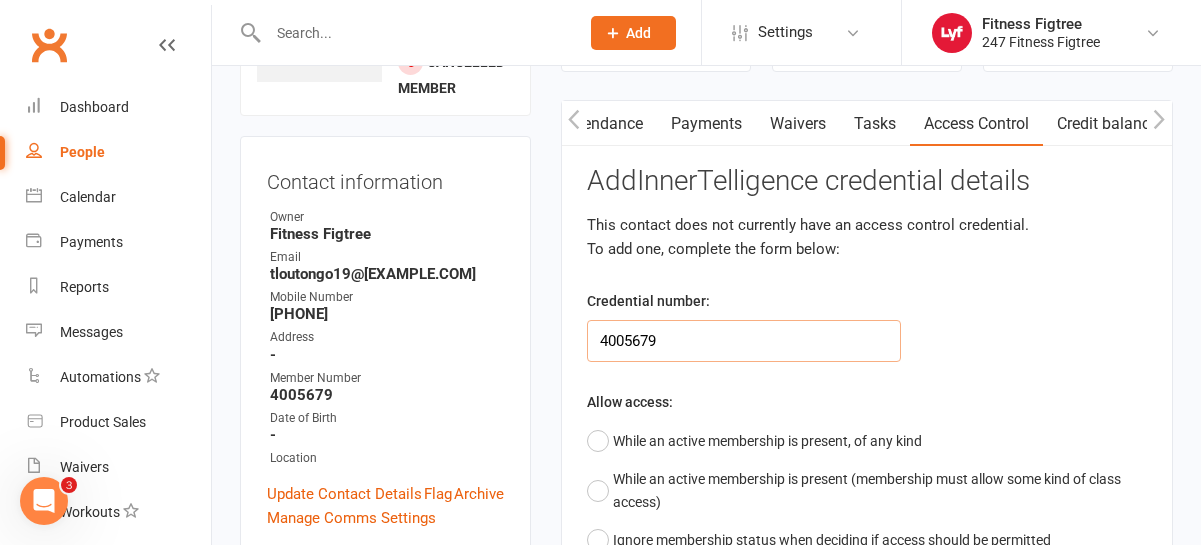 scroll, scrollTop: 201, scrollLeft: 0, axis: vertical 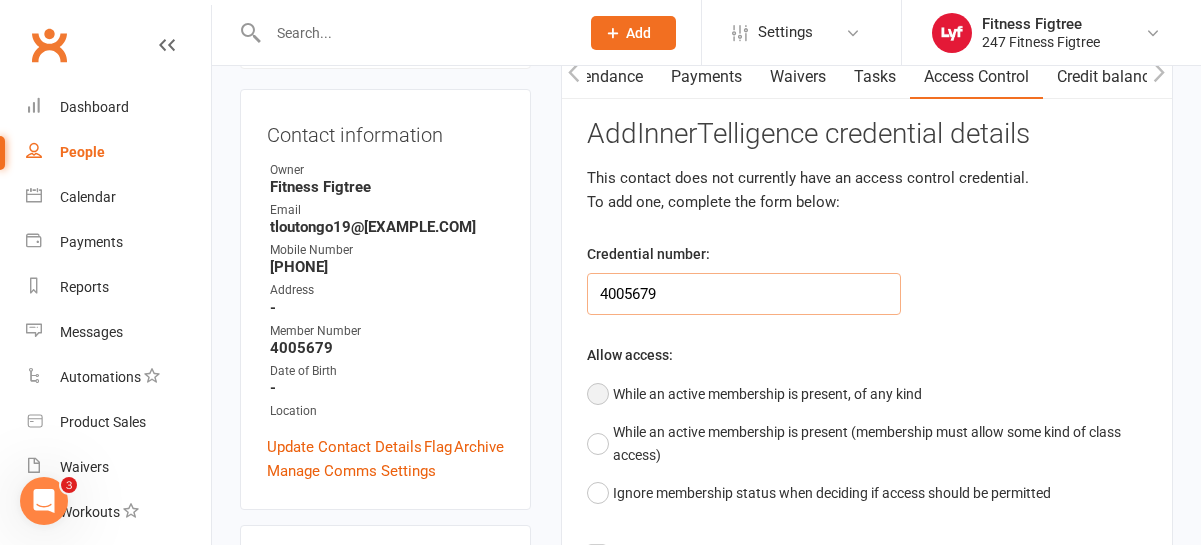 type on "4005679" 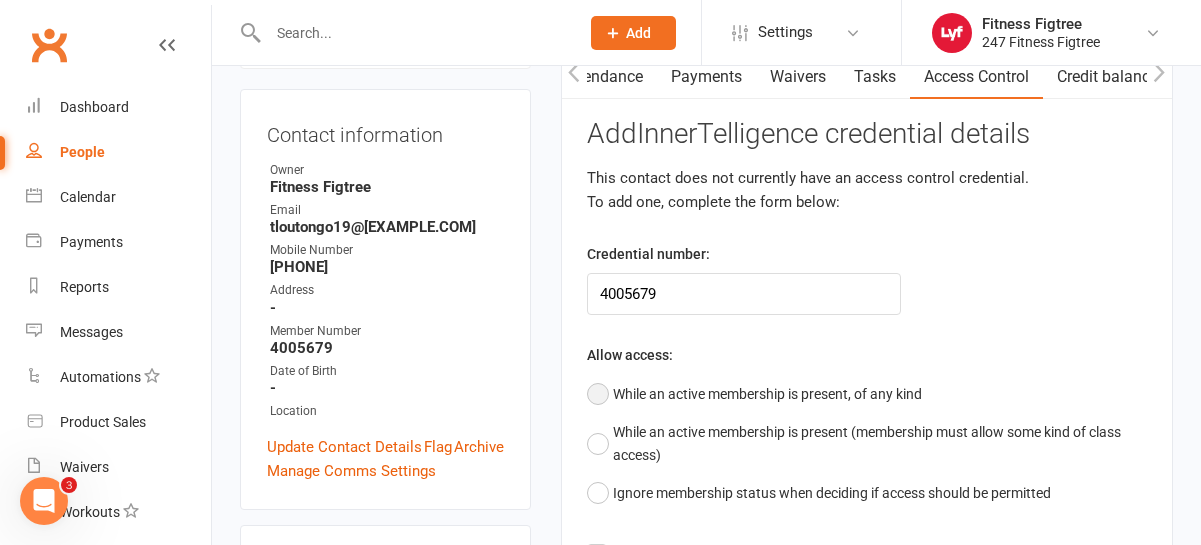 click on "While an active membership is present, of any kind" at bounding box center (754, 394) 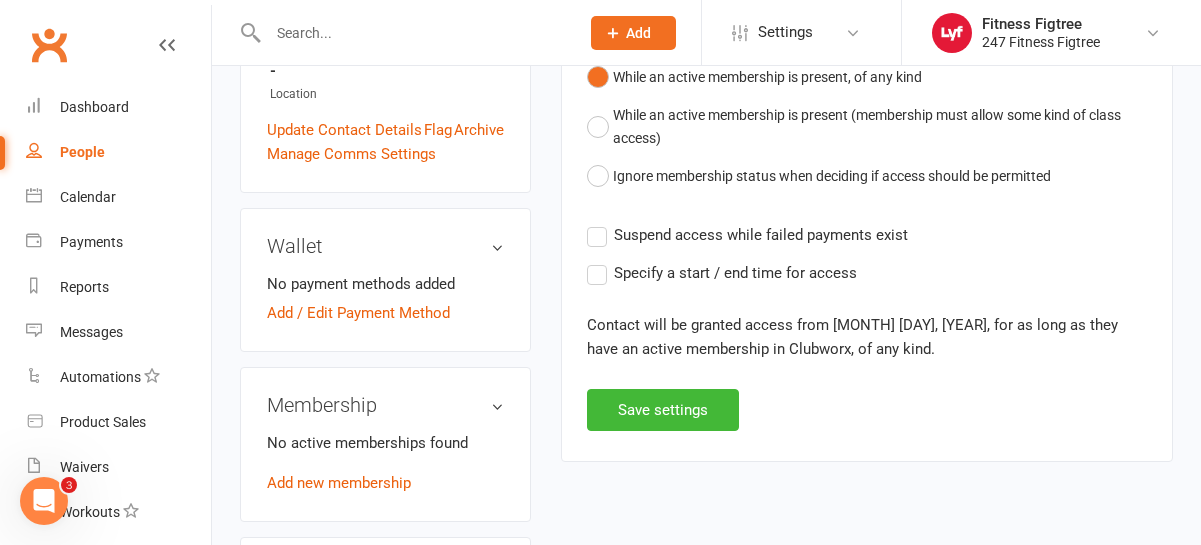 scroll, scrollTop: 614, scrollLeft: 0, axis: vertical 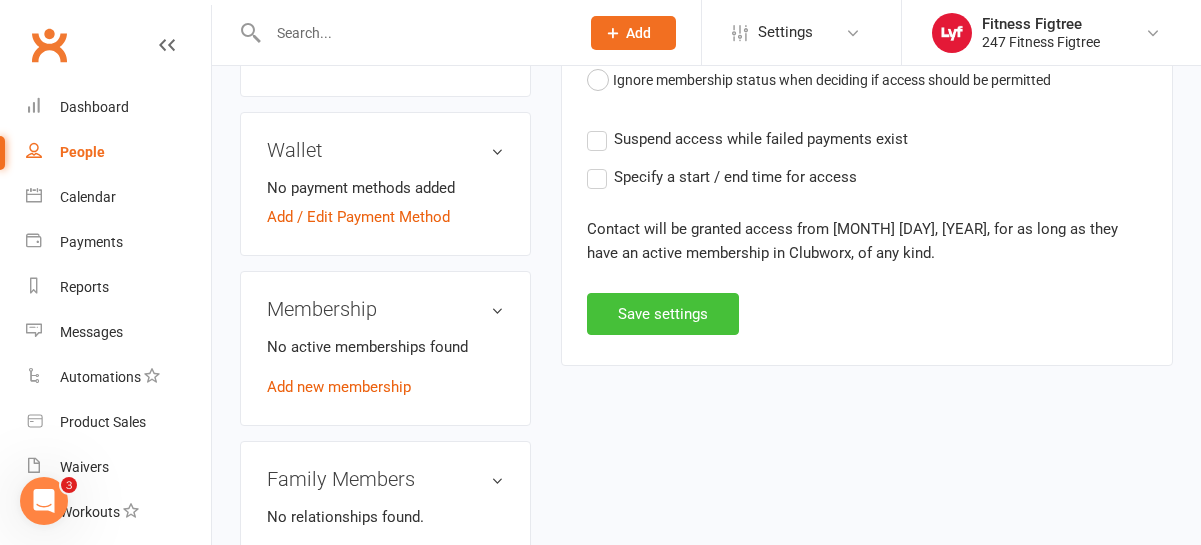 click on "Save settings" at bounding box center (663, 314) 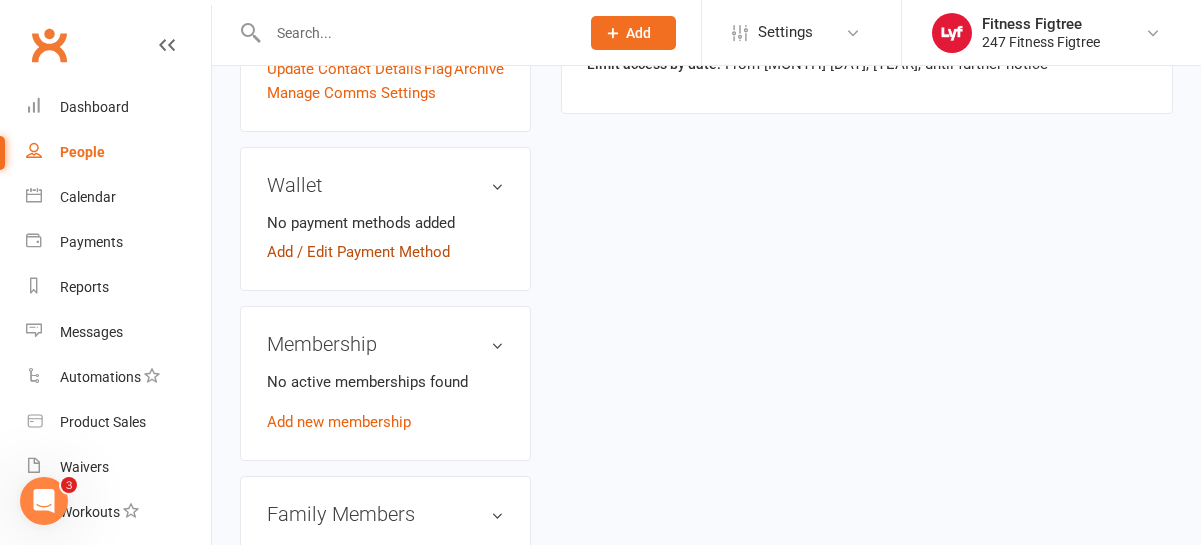 scroll, scrollTop: 581, scrollLeft: 0, axis: vertical 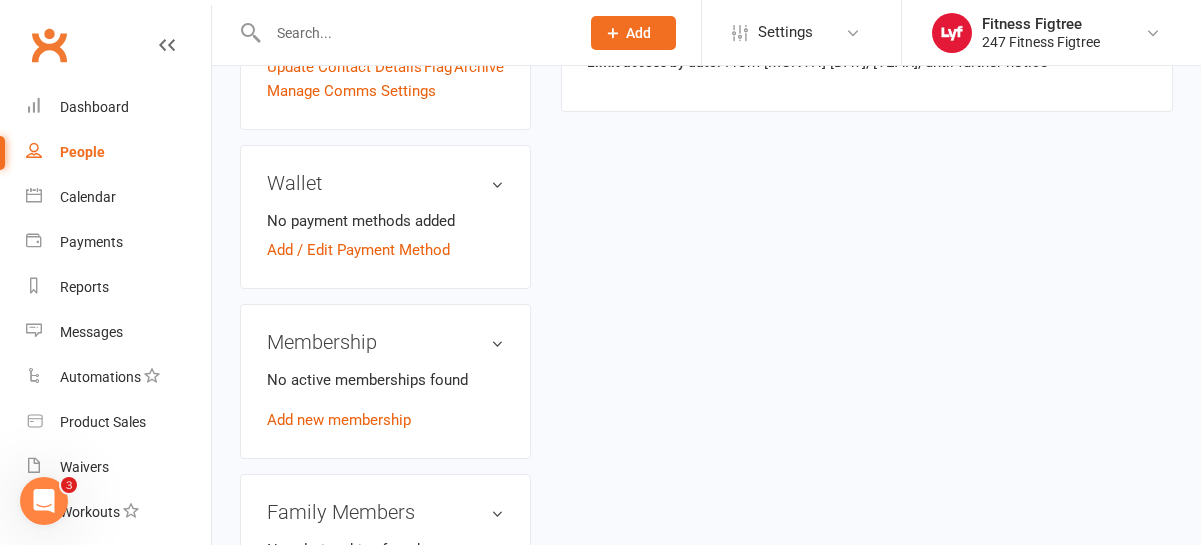 click on "No active memberships found Add new membership" at bounding box center (385, 400) 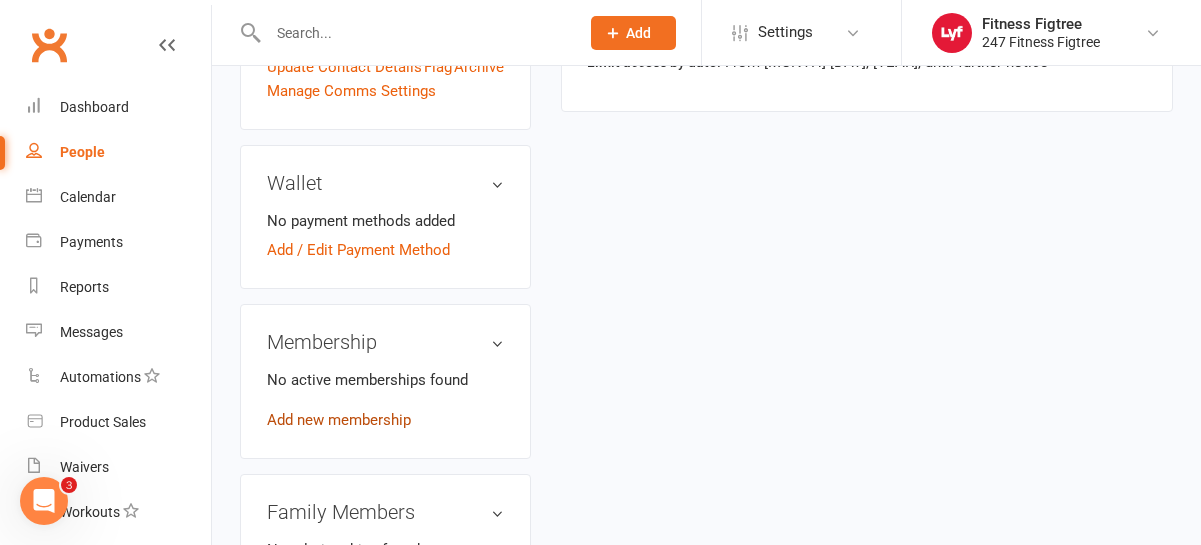 click on "Add new membership" at bounding box center [339, 420] 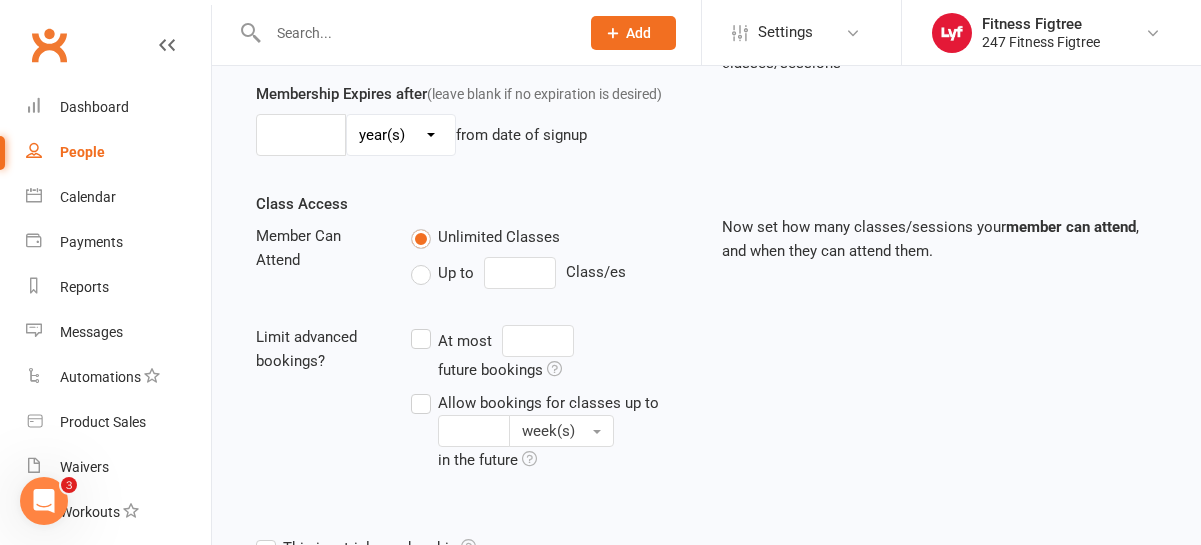 scroll, scrollTop: 0, scrollLeft: 0, axis: both 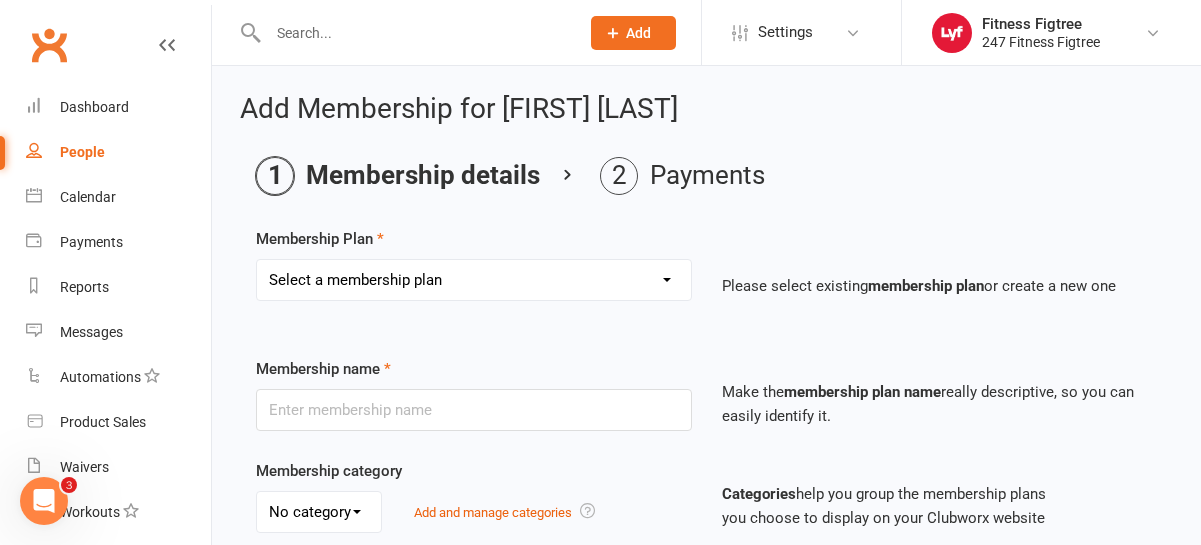 click on "Select a membership plan Create new Membership Plan Youth $33.90 Youth $29.90 Foundation $23.90 Foundation $23.45 Foundation $19.45 Foundation $33.90 Foundation $25.90 Foundation $27.90 Foundation $29.90 Foundation $31.90 Fighting Fit Only - Free plan Stripe - Foundation $36 Stripe - Foundation $33.90 Stripe - Foundation $29.90 TEAM MEMBERSHIP PIA - Foundation PIA - $849 PIA - 3 Months 14 Day Trial" at bounding box center (474, 280) 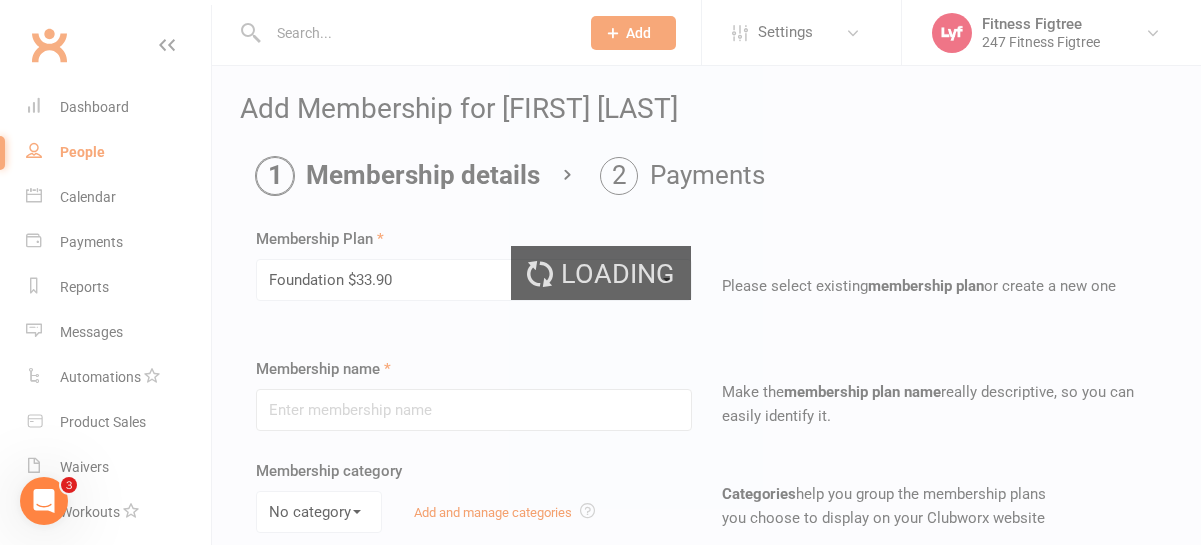 type on "Foundation $33.90" 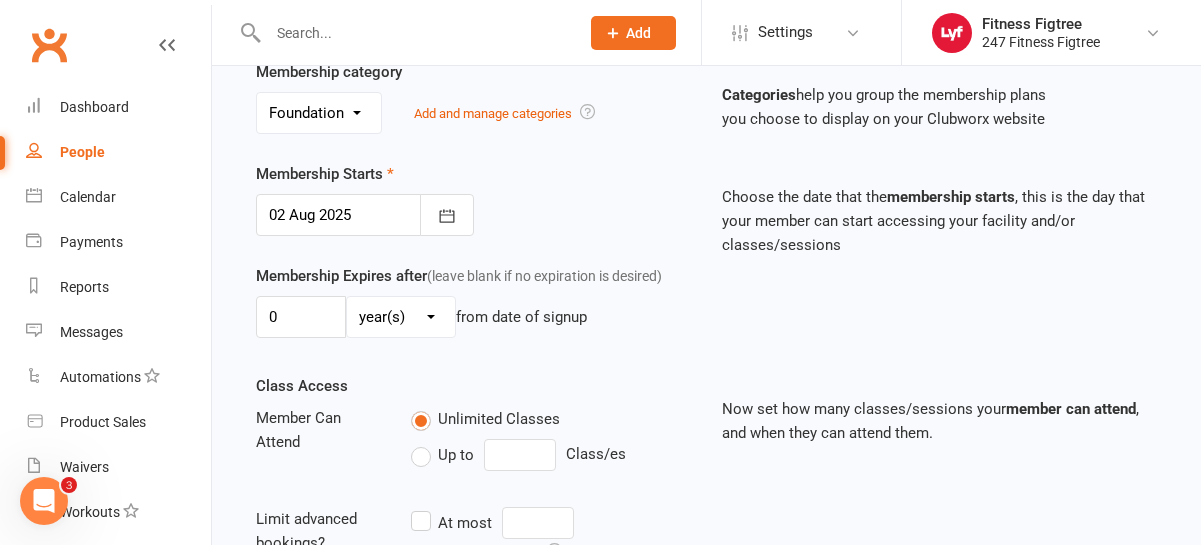 scroll, scrollTop: 413, scrollLeft: 0, axis: vertical 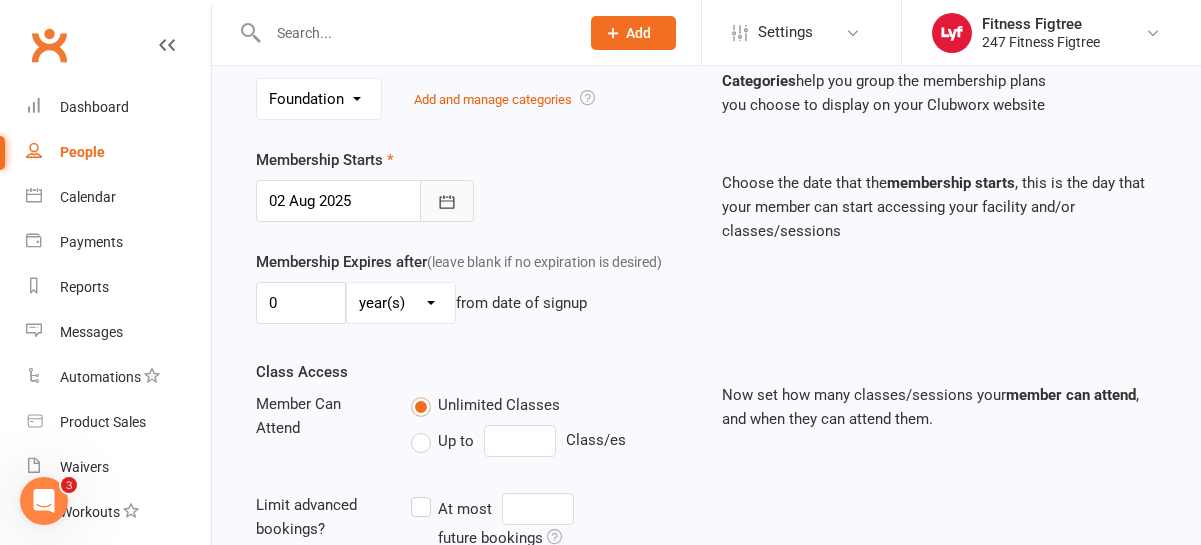 click 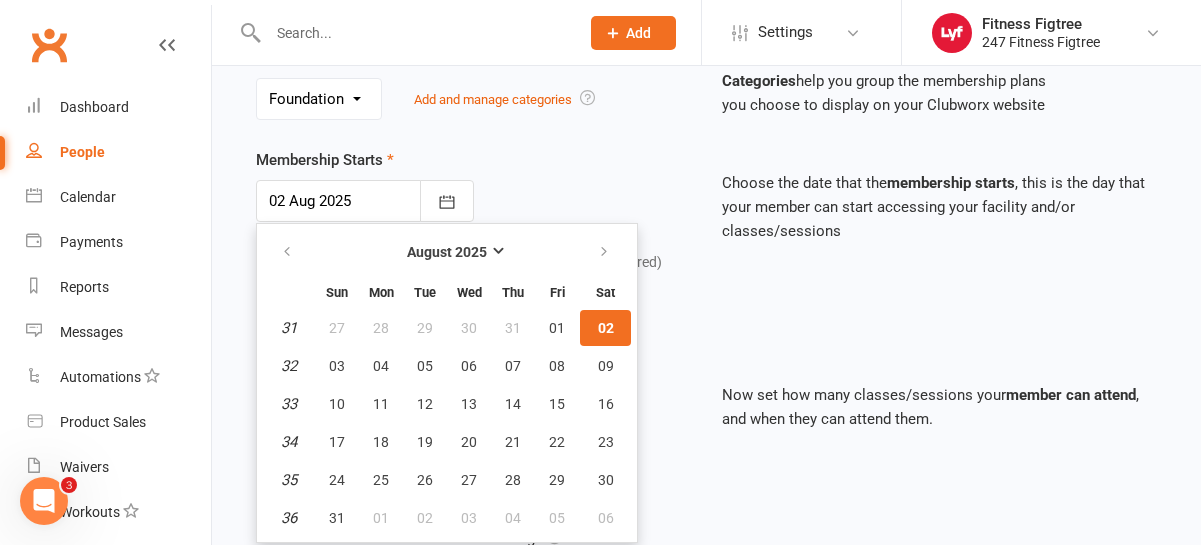 click on "Membership Starts 02 Aug 2025
August 2025
Sun Mon Tue Wed Thu Fri Sat
31
27
28
29
30
31
01
02
32
03
04
05
06
07
08
09
33
10
11
12
13
14
15
16
34
17
18
19
20
21
22
23
35
24
25
26
27
28
29
30
36 31" at bounding box center [474, 185] 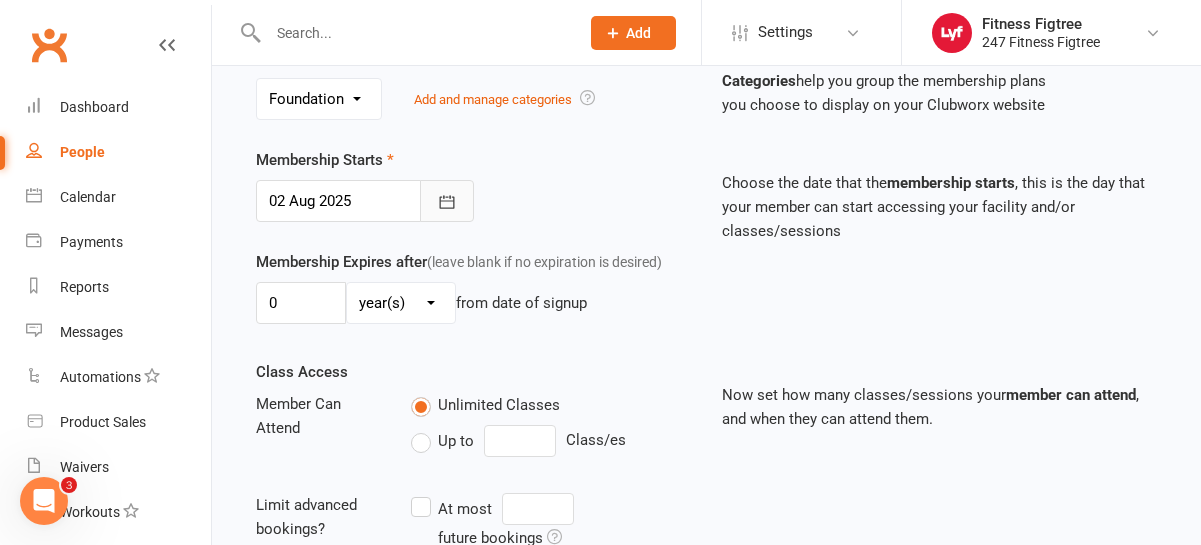 click at bounding box center [447, 201] 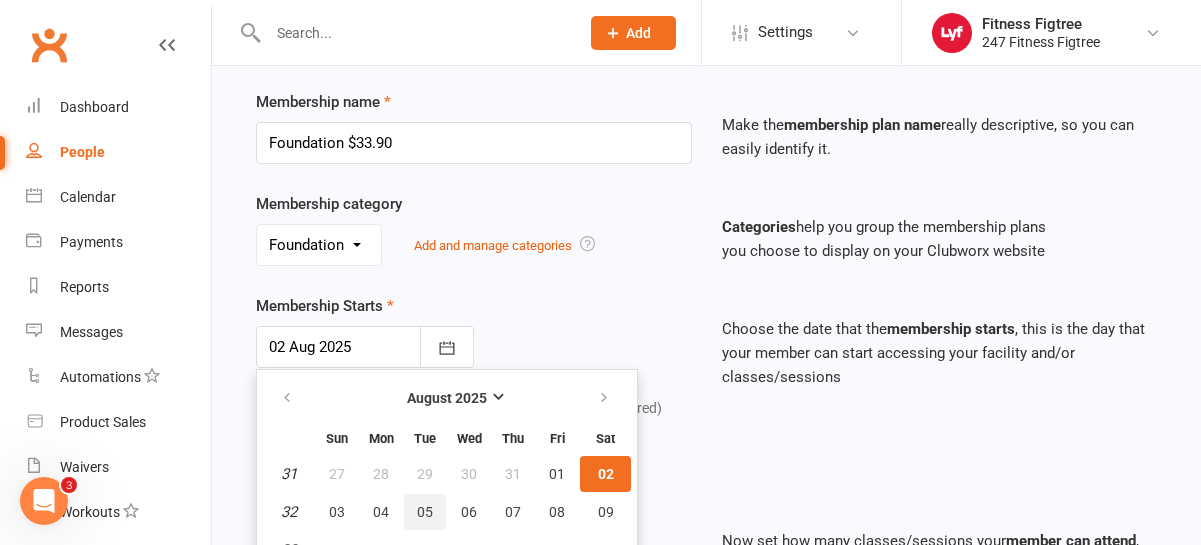 scroll, scrollTop: 283, scrollLeft: 0, axis: vertical 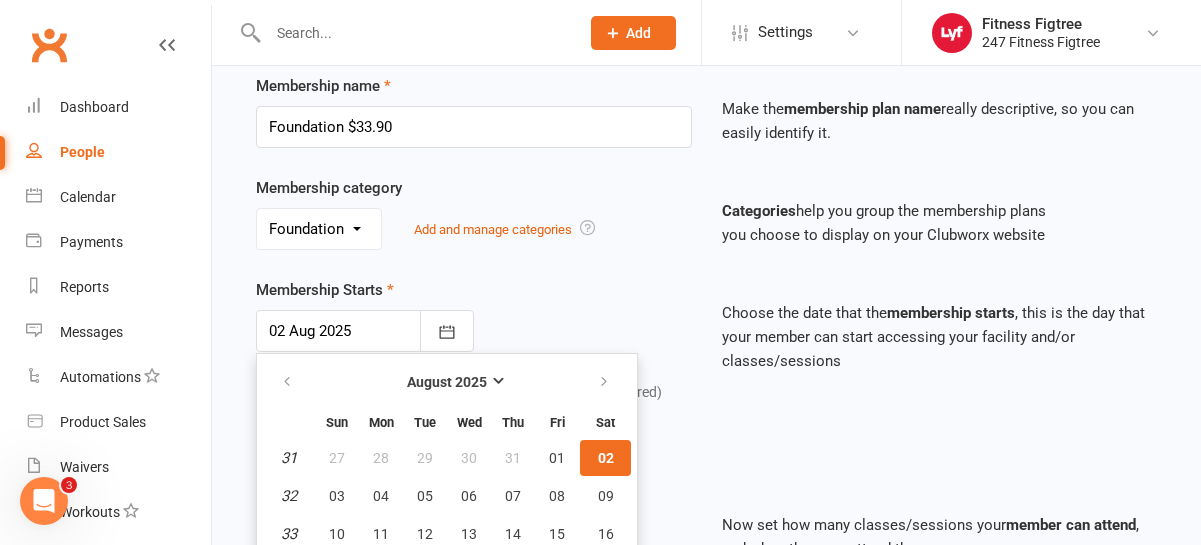 click on "No category Foundation General Trial Add and manage categories" at bounding box center [474, 229] 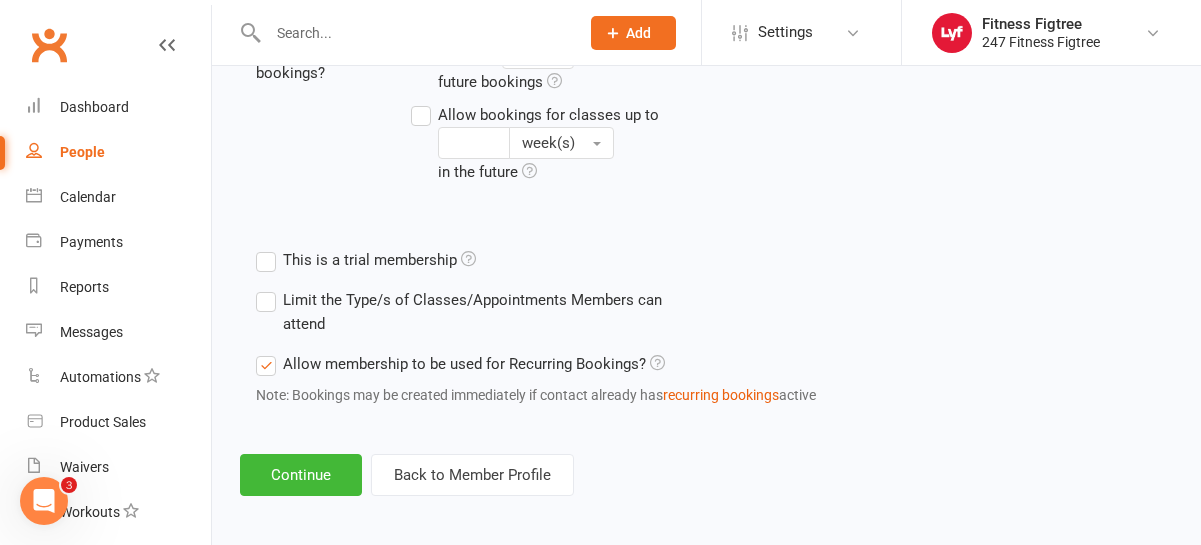 scroll, scrollTop: 877, scrollLeft: 0, axis: vertical 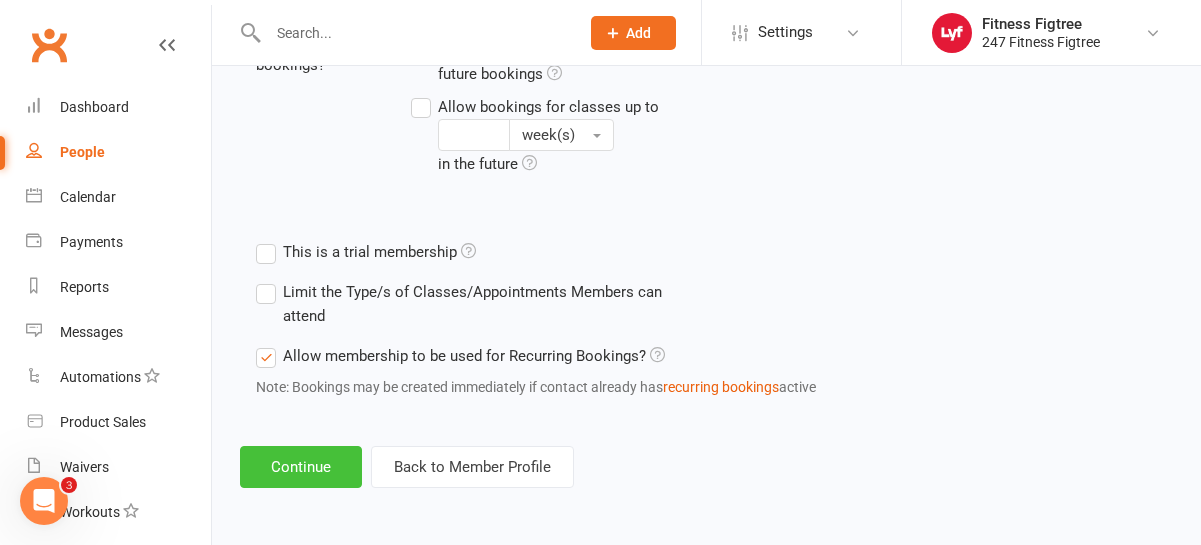 click on "Continue" at bounding box center (301, 467) 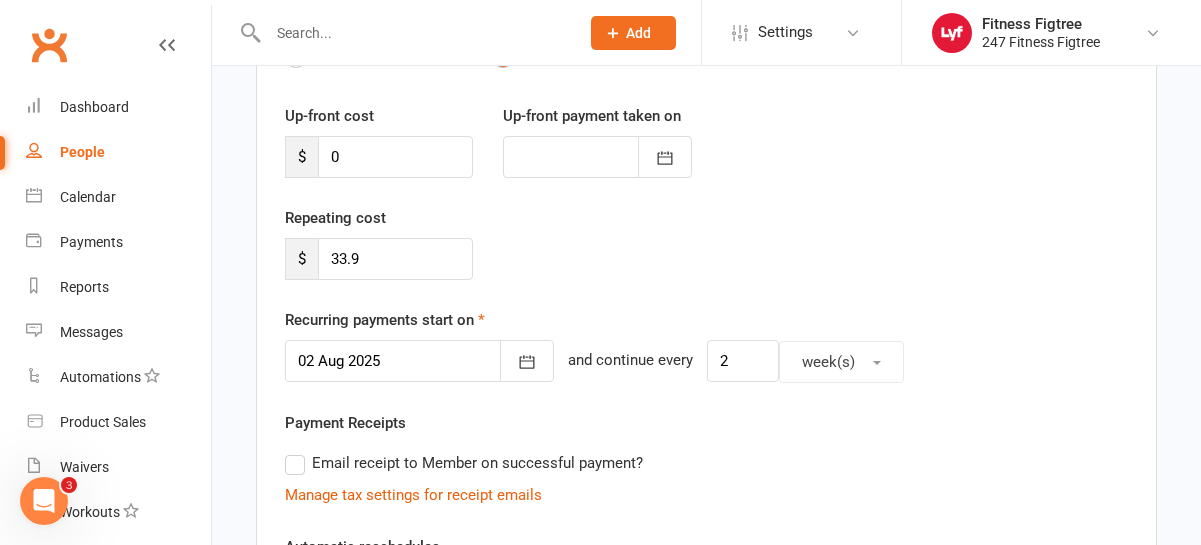 scroll, scrollTop: 283, scrollLeft: 0, axis: vertical 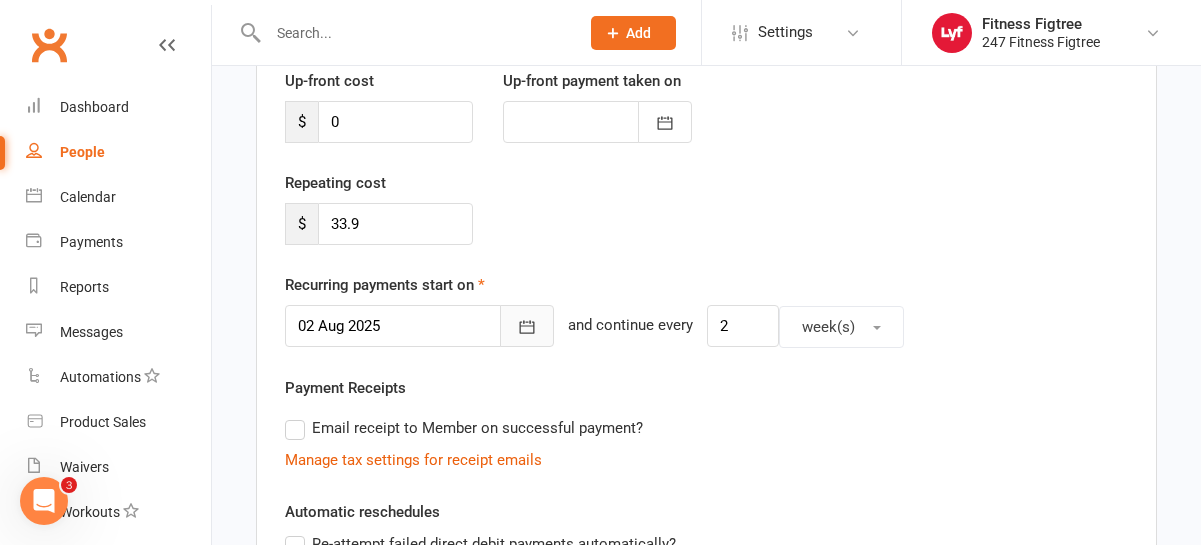 click at bounding box center (527, 326) 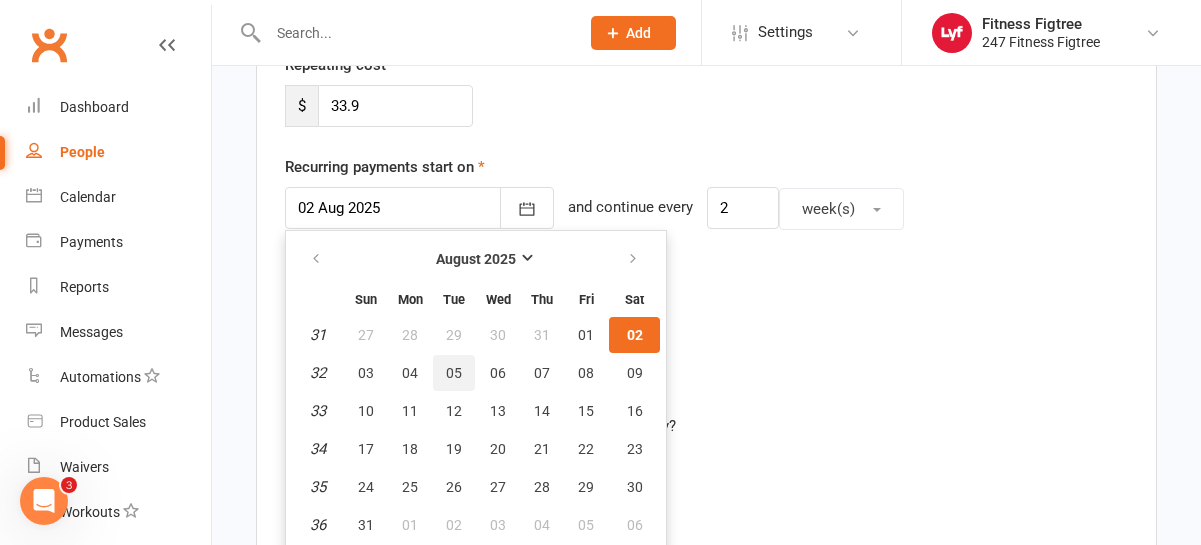 click on "05" at bounding box center [454, 373] 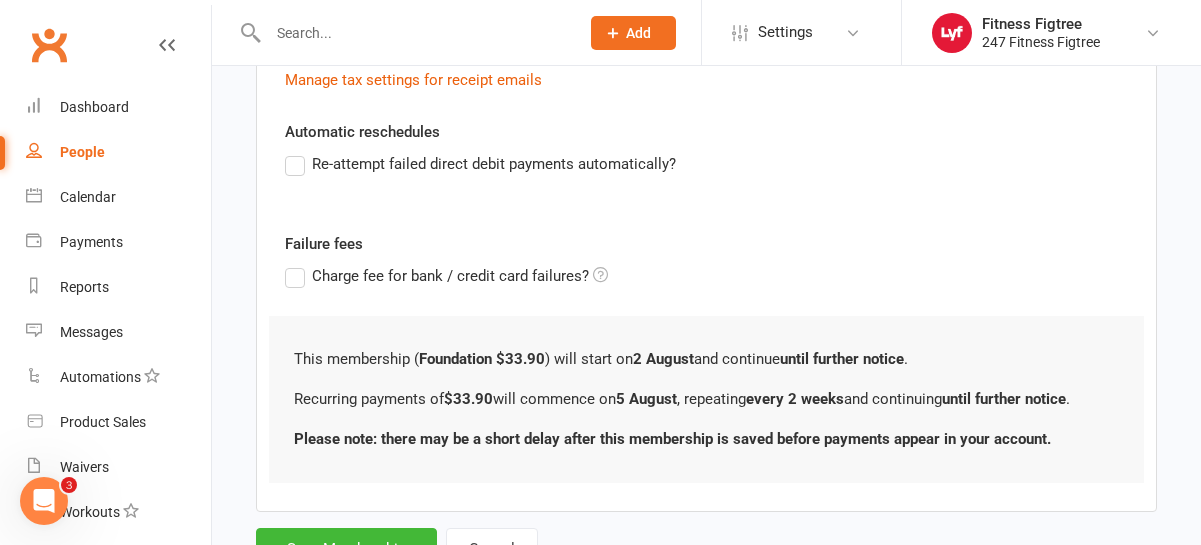 scroll, scrollTop: 749, scrollLeft: 0, axis: vertical 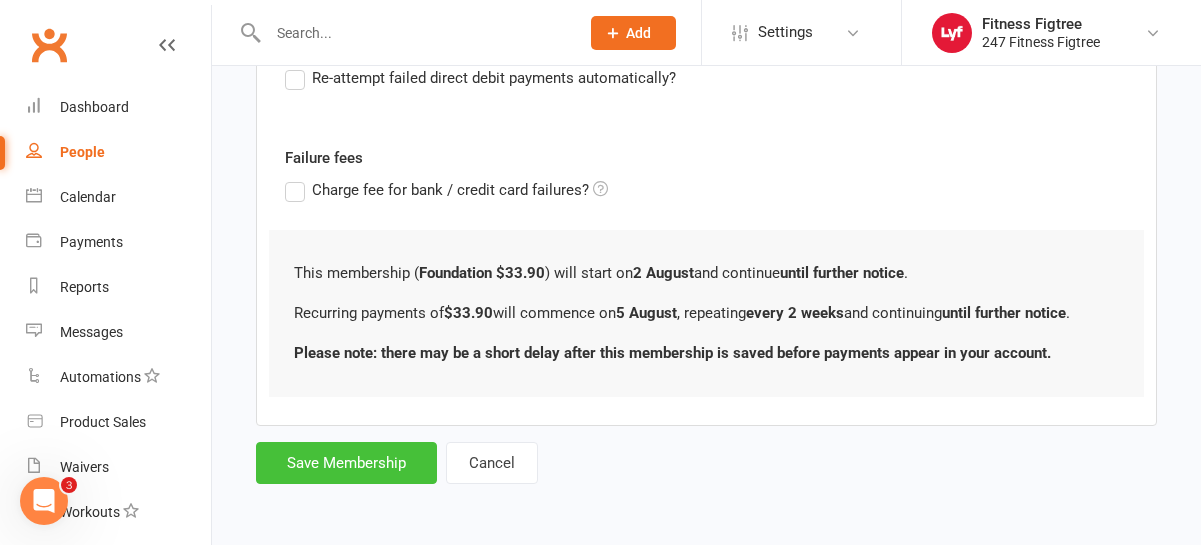 click on "Save Membership" at bounding box center (346, 463) 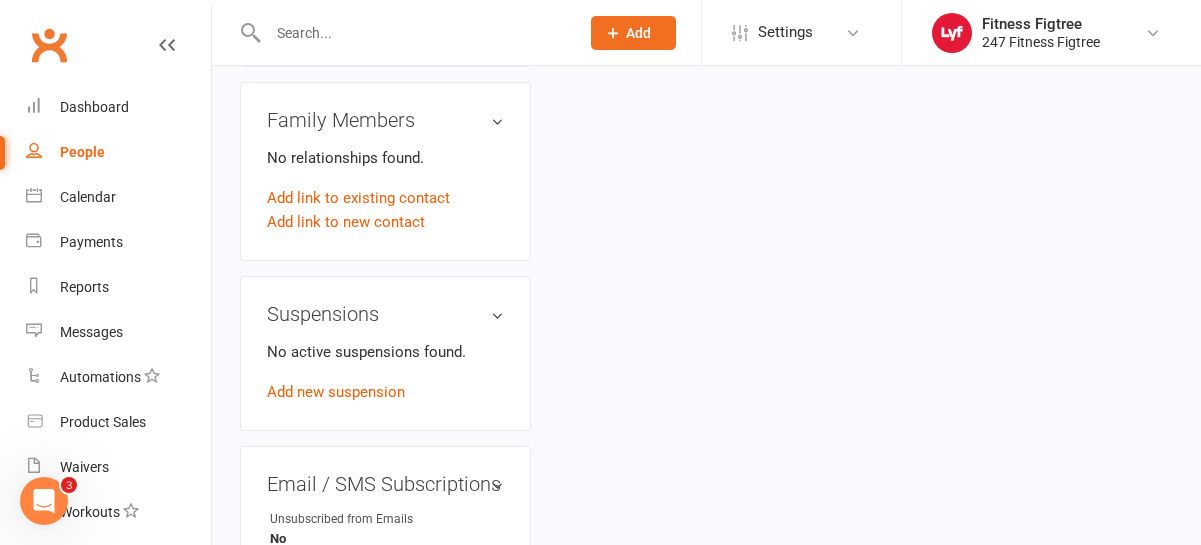 scroll, scrollTop: 0, scrollLeft: 0, axis: both 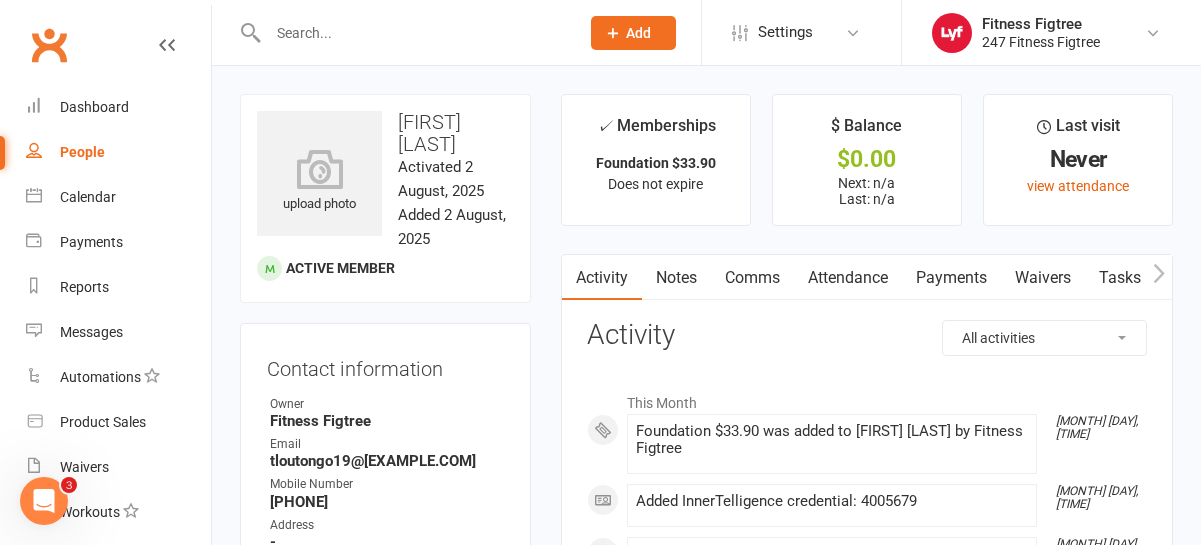 click at bounding box center (402, 32) 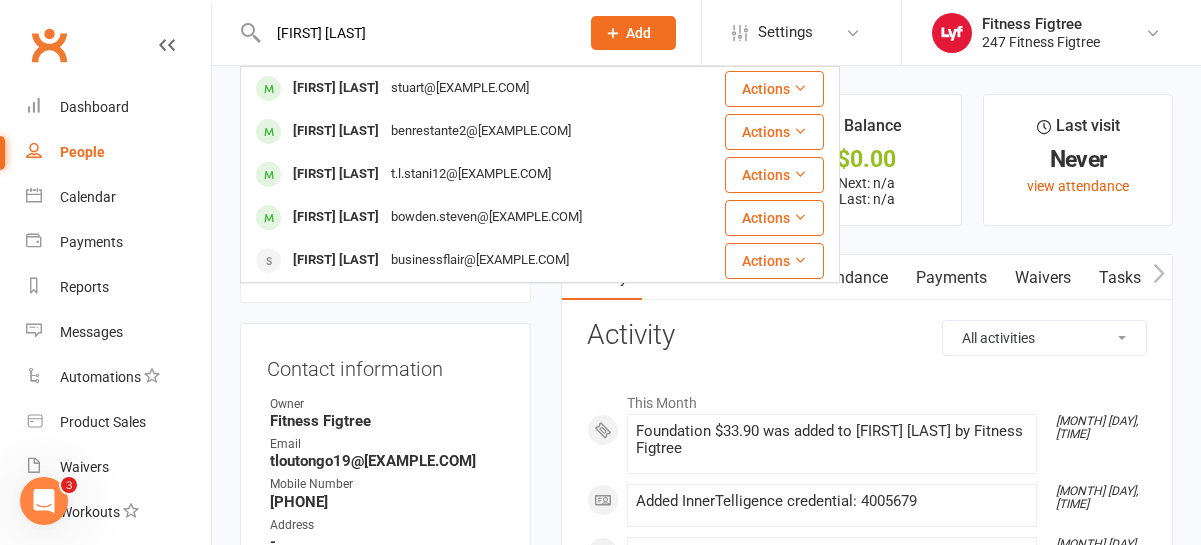 type on "[FIRST] [LAST]" 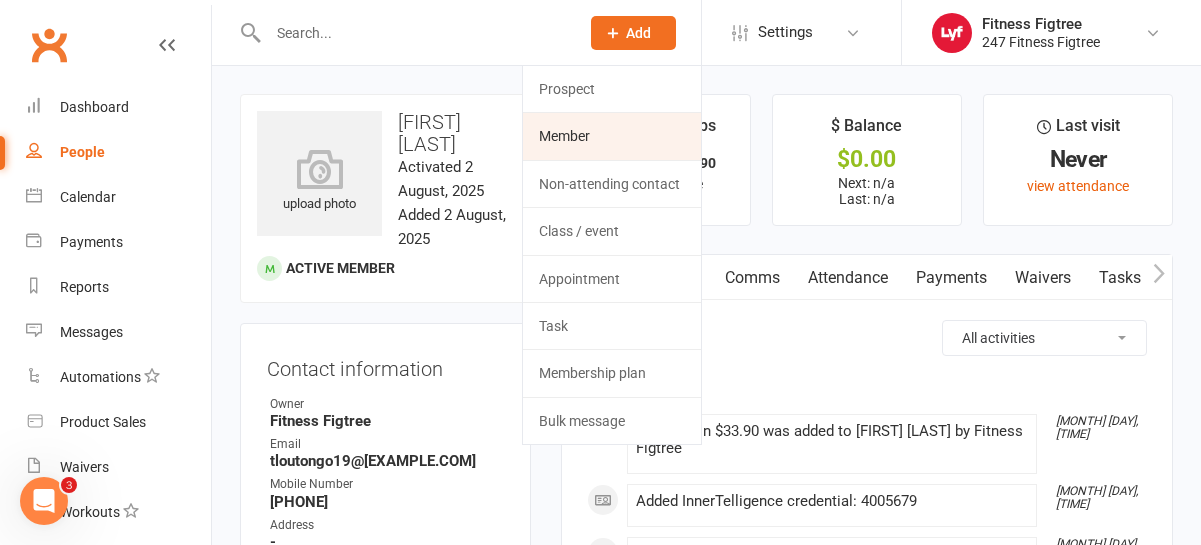 click on "Member" 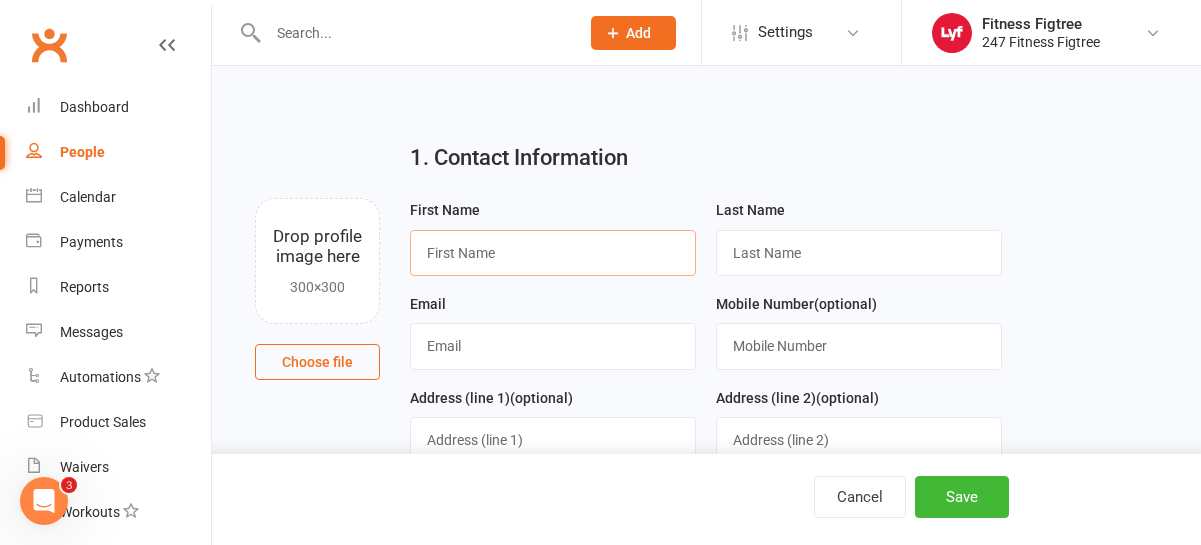 click at bounding box center [553, 253] 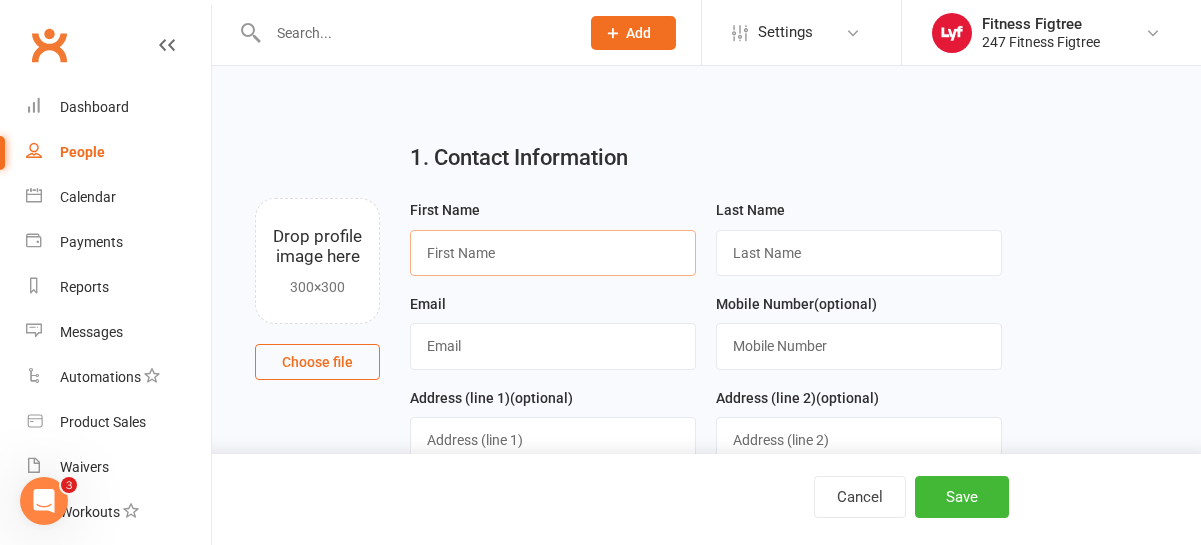paste on "[FIRST] [LAST]" 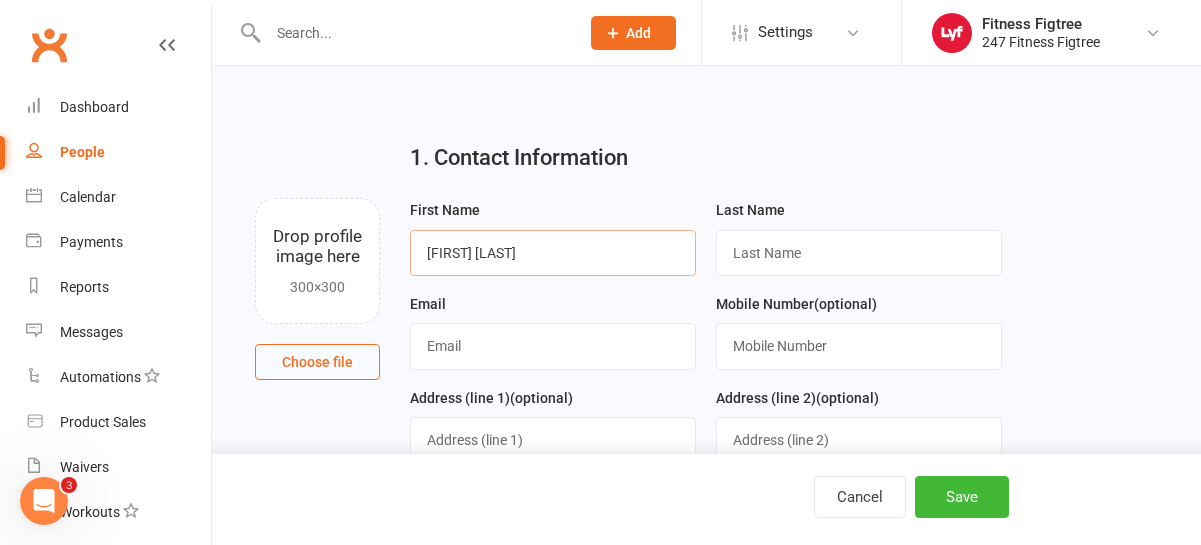 drag, startPoint x: 460, startPoint y: 256, endPoint x: 536, endPoint y: 248, distance: 76.41989 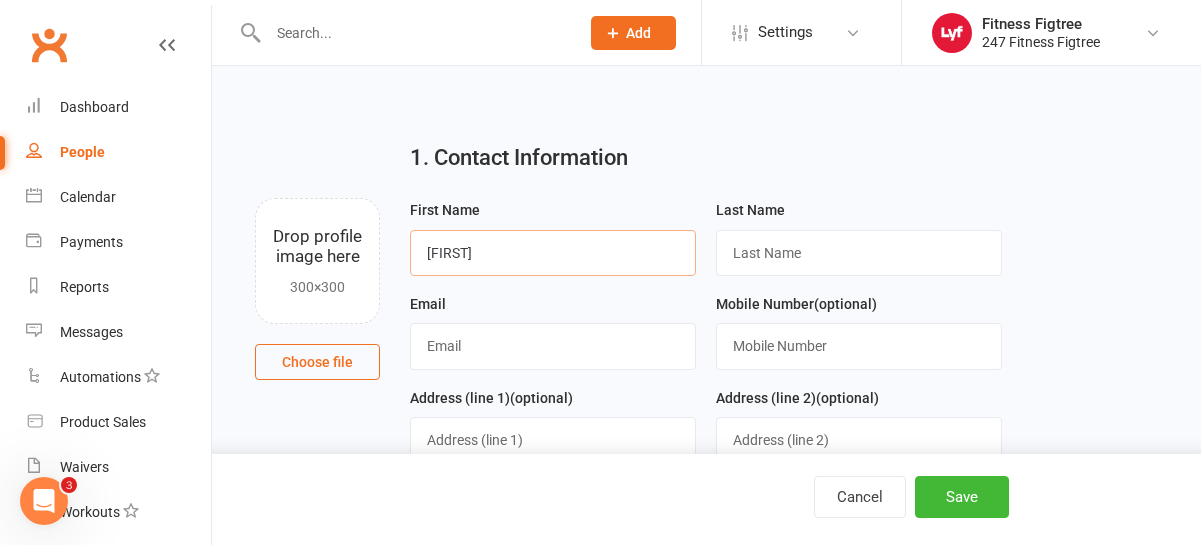 type on "[FIRST]" 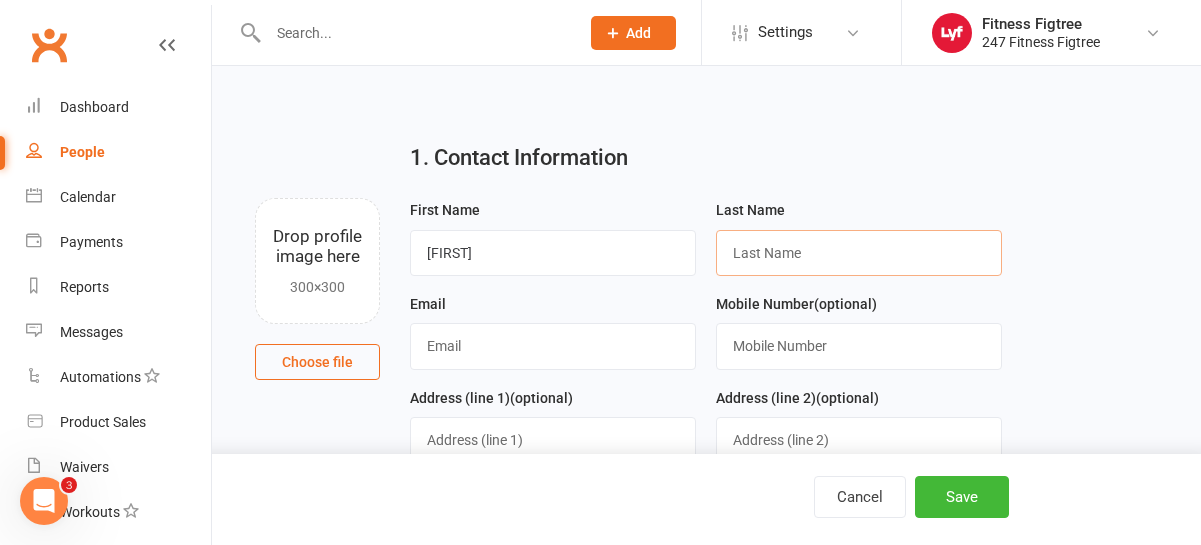 click at bounding box center [859, 253] 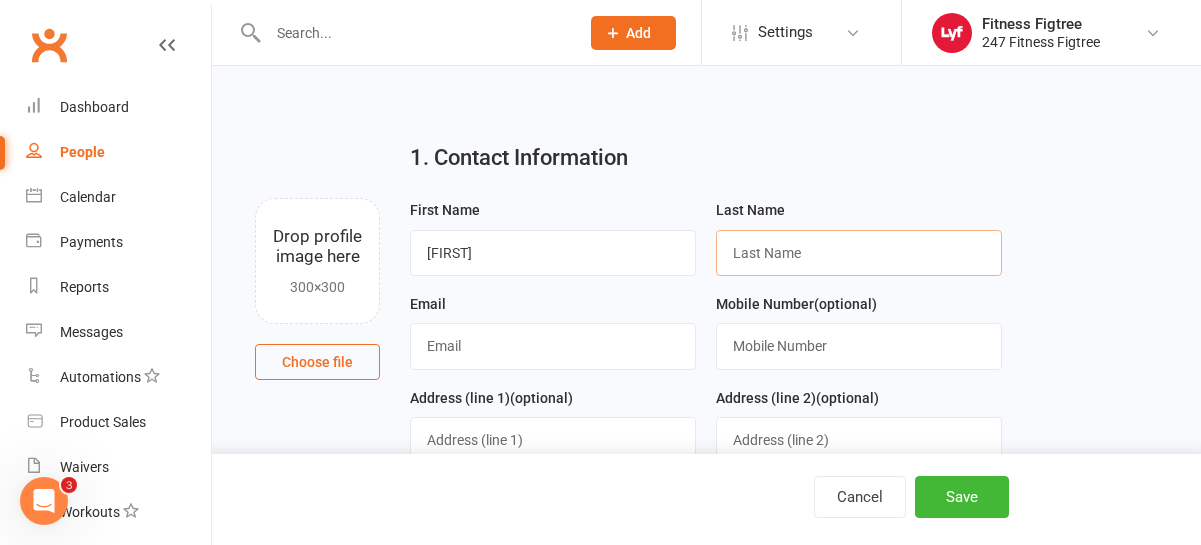 paste on "[LAST]" 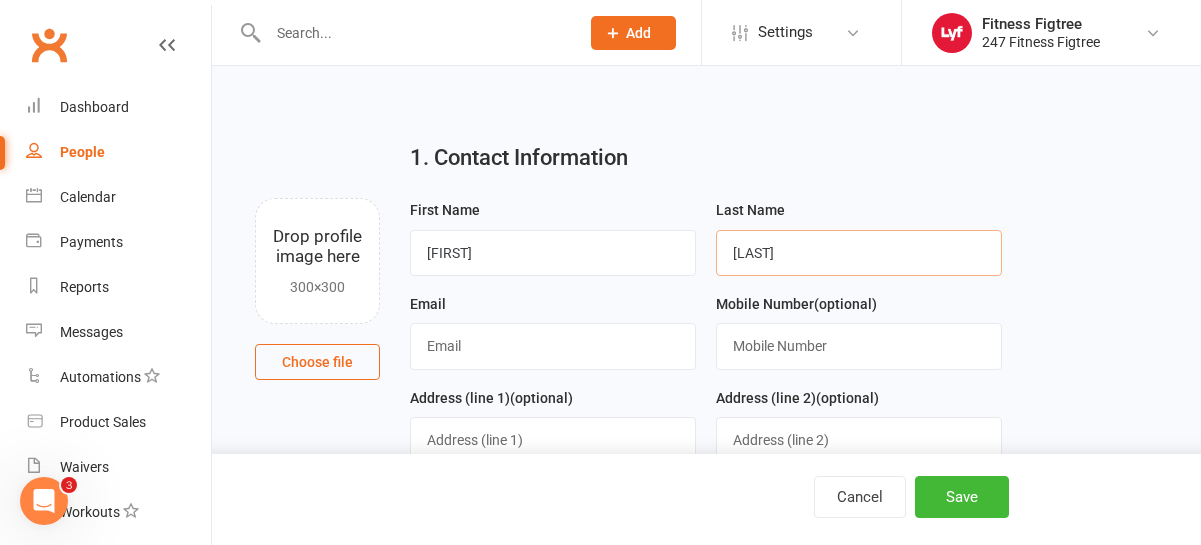type on "[LAST]" 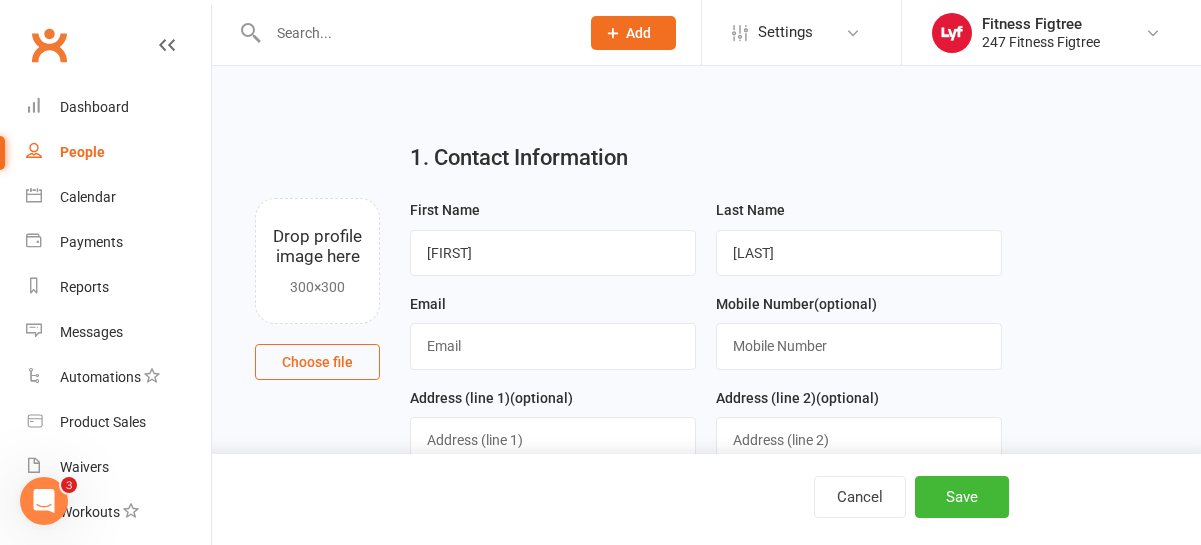 click on "Email" at bounding box center (553, 339) 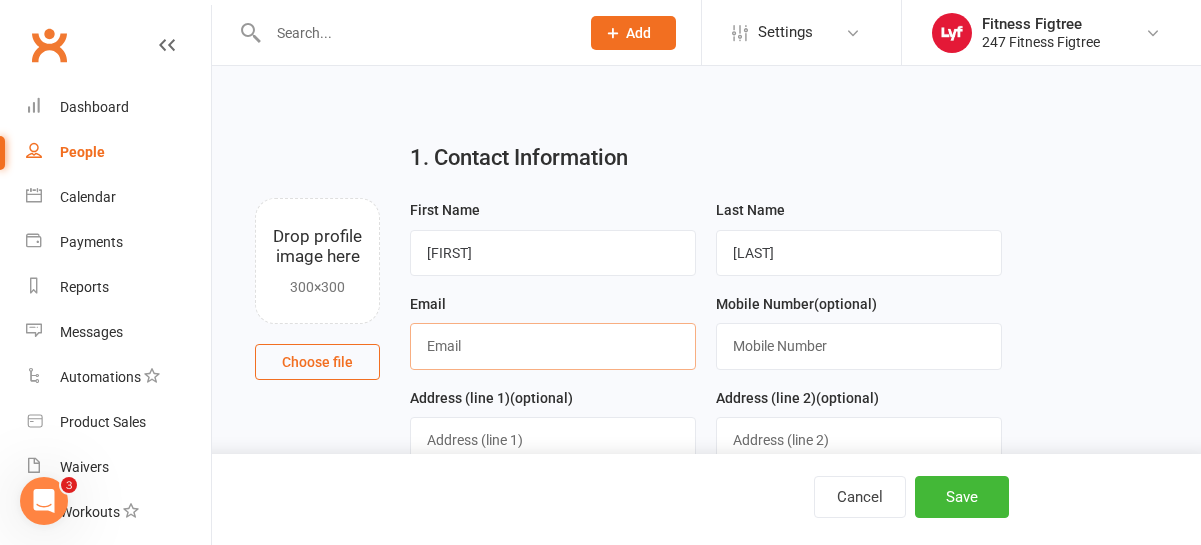 click at bounding box center (553, 346) 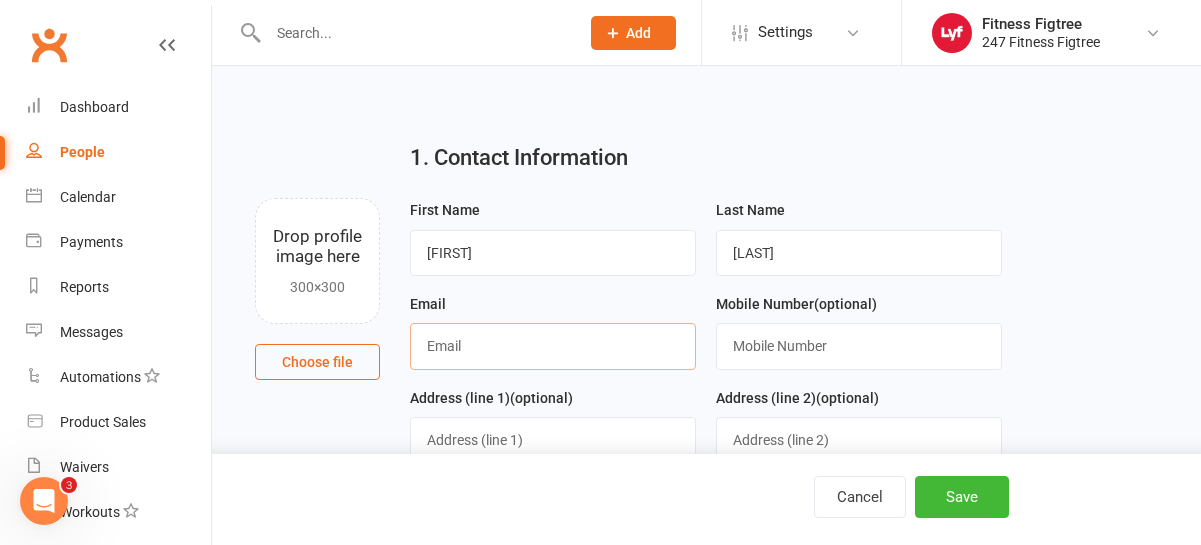 paste on "blairstanton0402@[EXAMPLE.COM]" 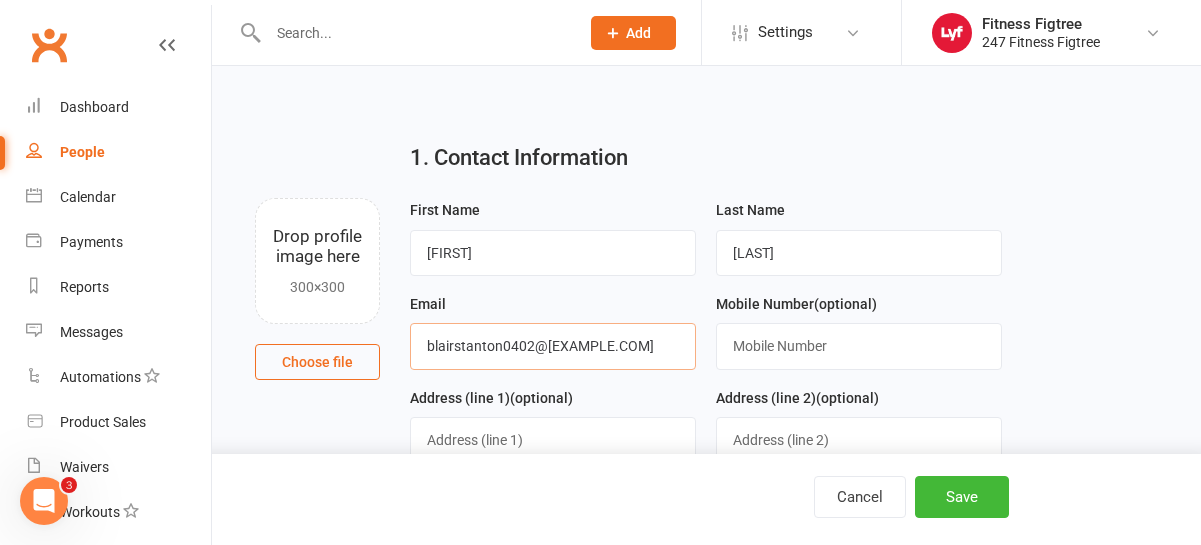 type on "blairstanton0402@[EXAMPLE.COM]" 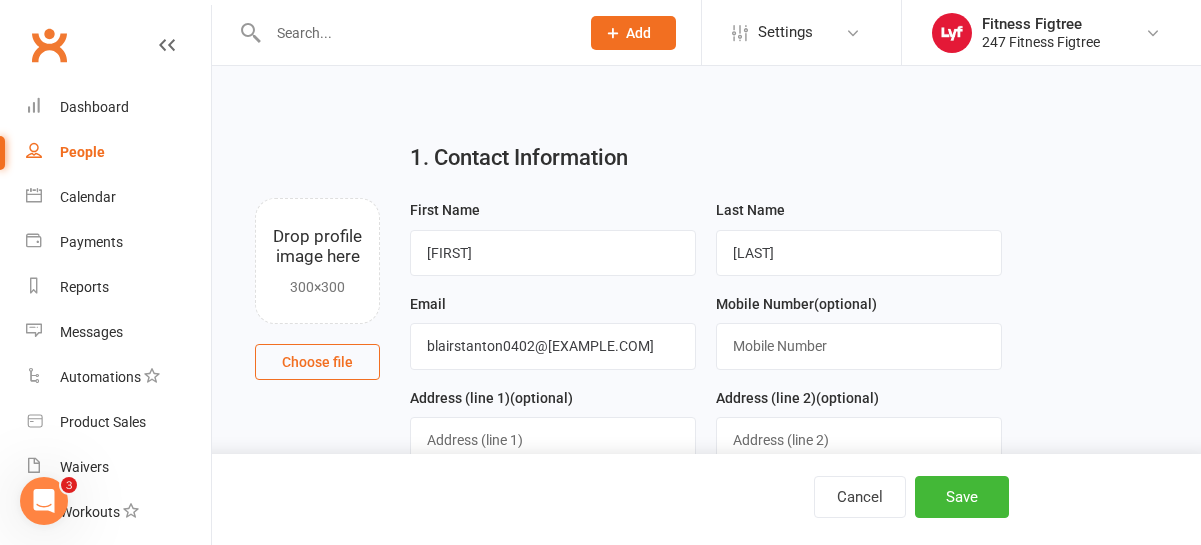 click at bounding box center (402, 32) 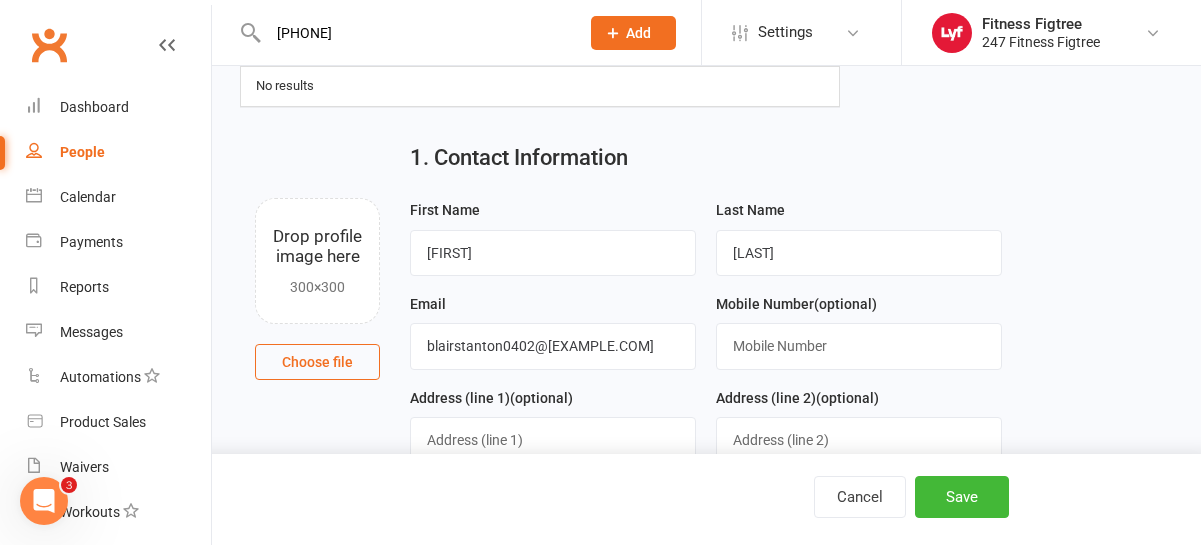 type on "[PHONE]" 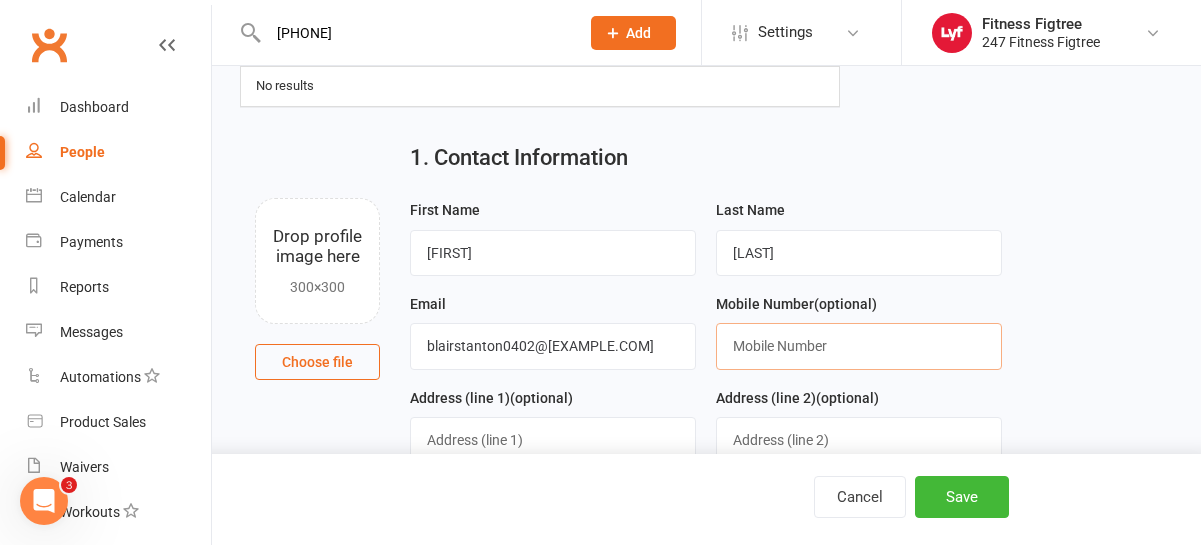 click at bounding box center [859, 346] 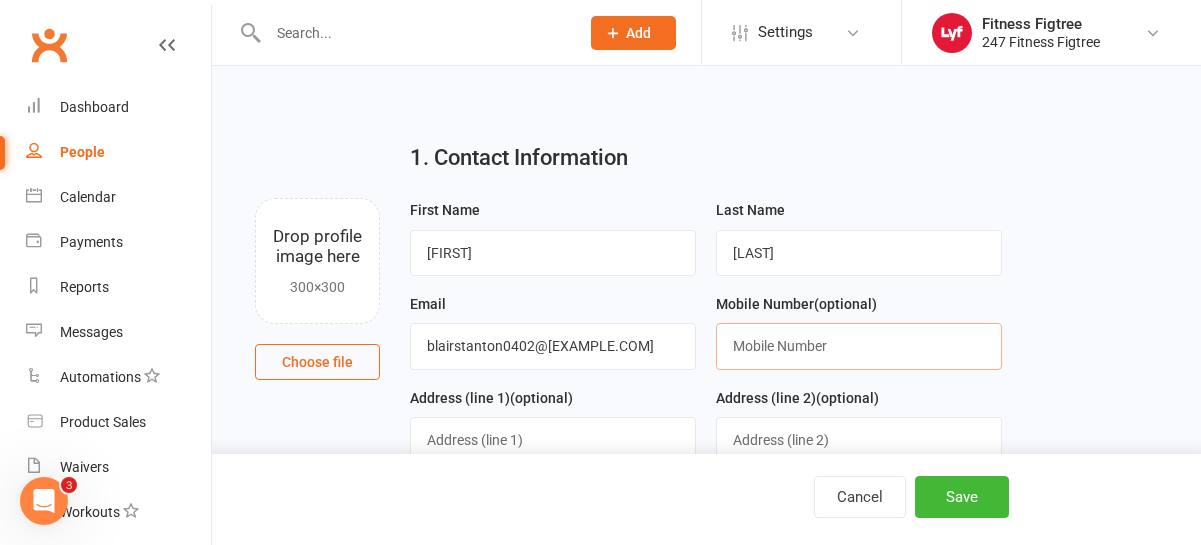 paste on "[PHONE]" 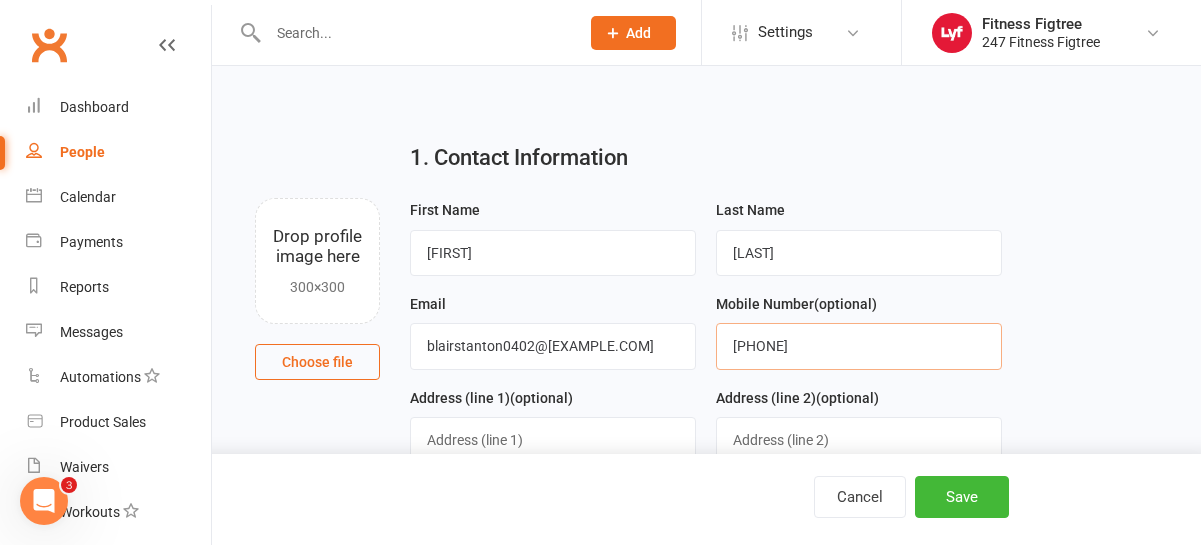 click on "[PHONE]" at bounding box center (859, 346) 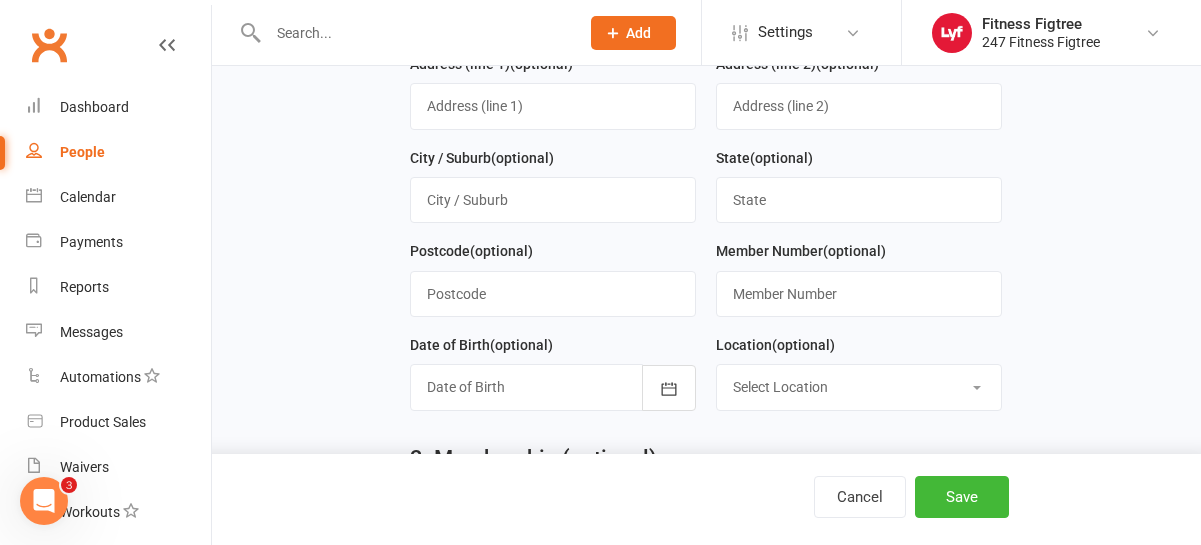 scroll, scrollTop: 359, scrollLeft: 0, axis: vertical 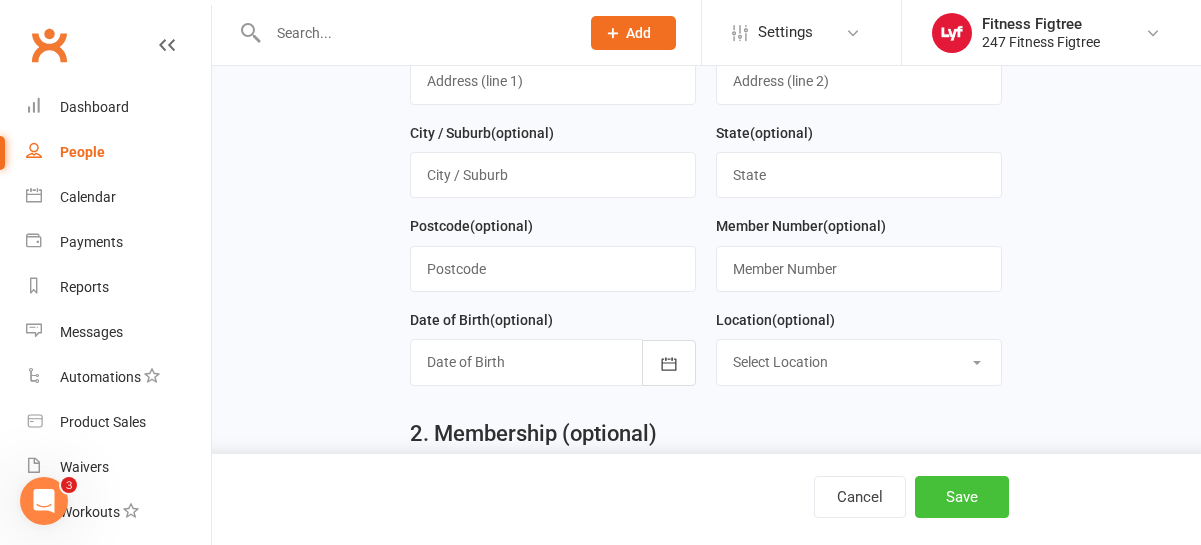 type on "[PHONE]" 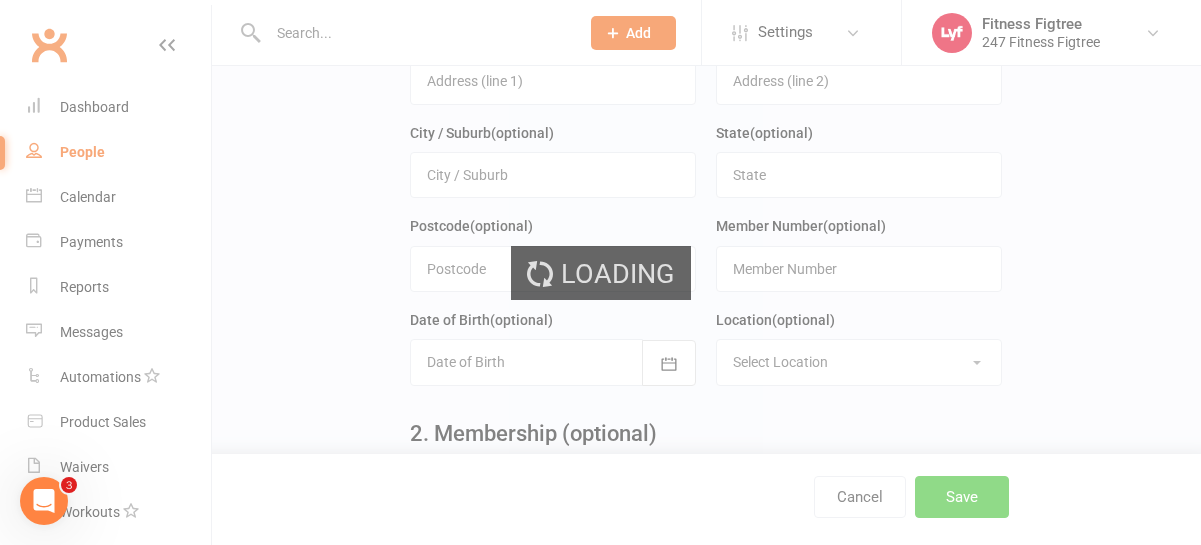 scroll, scrollTop: 0, scrollLeft: 0, axis: both 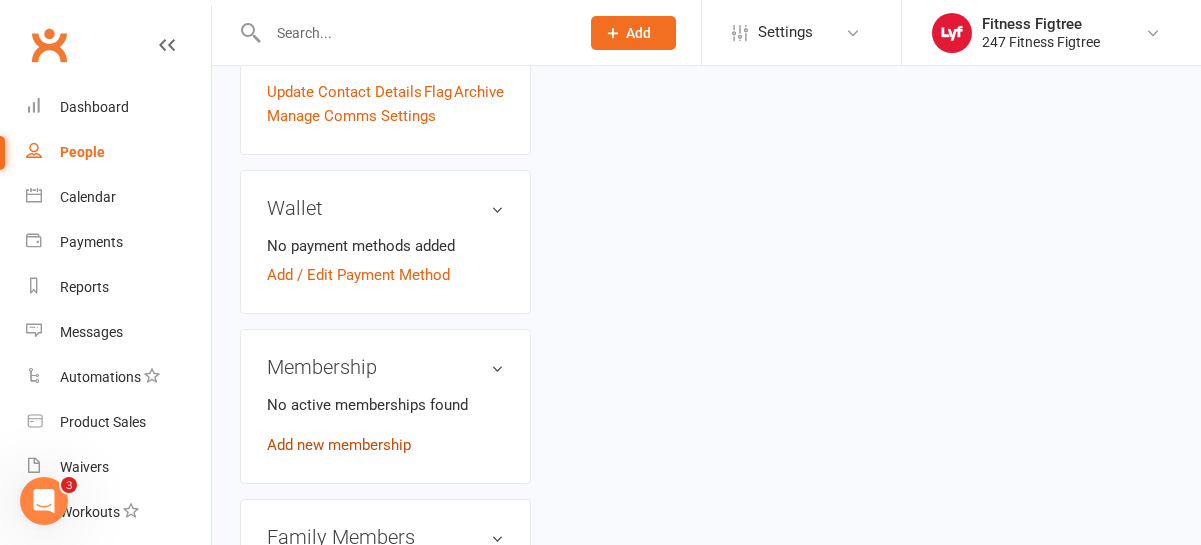 click on "Add new membership" at bounding box center (339, 445) 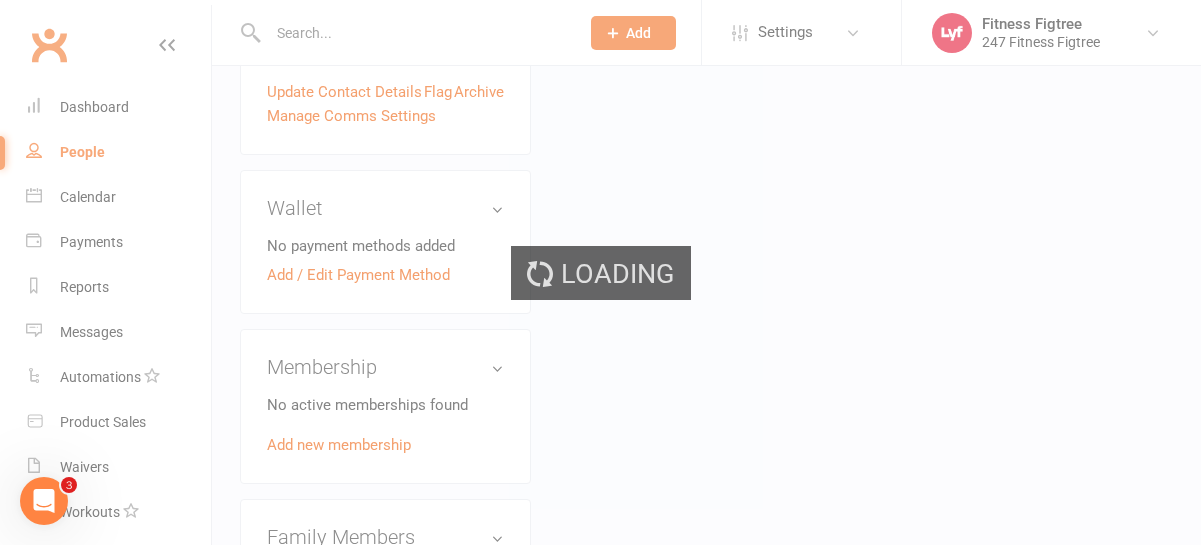 scroll, scrollTop: 0, scrollLeft: 0, axis: both 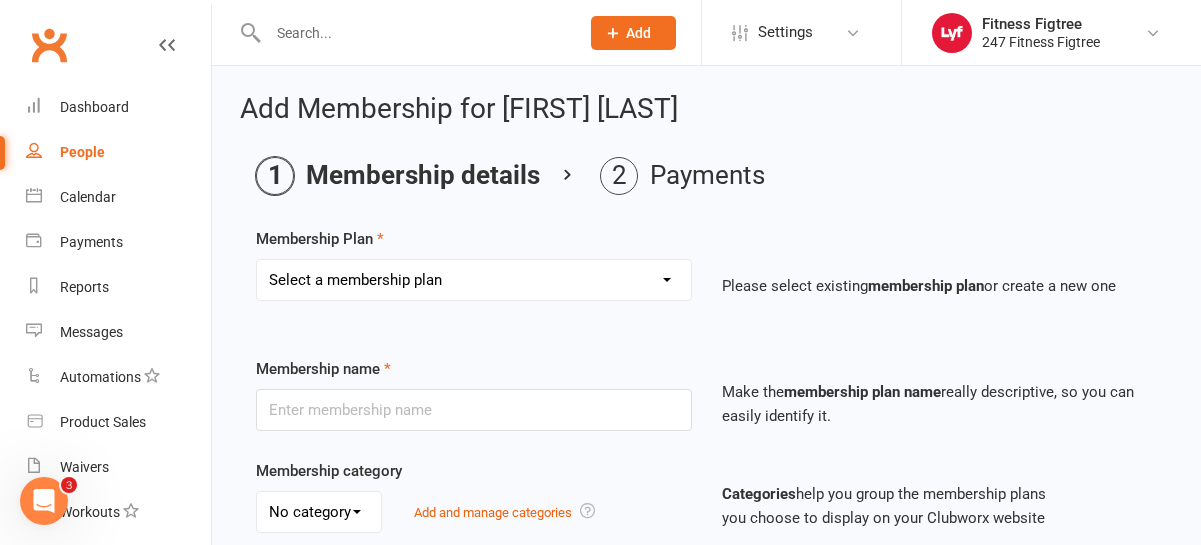 click on "Select a membership plan Create new Membership Plan Youth $33.90 Youth $29.90 Foundation $23.90 Foundation $23.45 Foundation $19.45 Foundation $33.90 Foundation $25.90 Foundation $27.90 Foundation $29.90 Foundation $31.90 Fighting Fit Only - Free plan Stripe - Foundation $36 Stripe - Foundation $33.90 Stripe - Foundation $29.90 TEAM MEMBERSHIP PIA - Foundation PIA - $849 PIA - 3 Months 14 Day Trial" at bounding box center [474, 280] 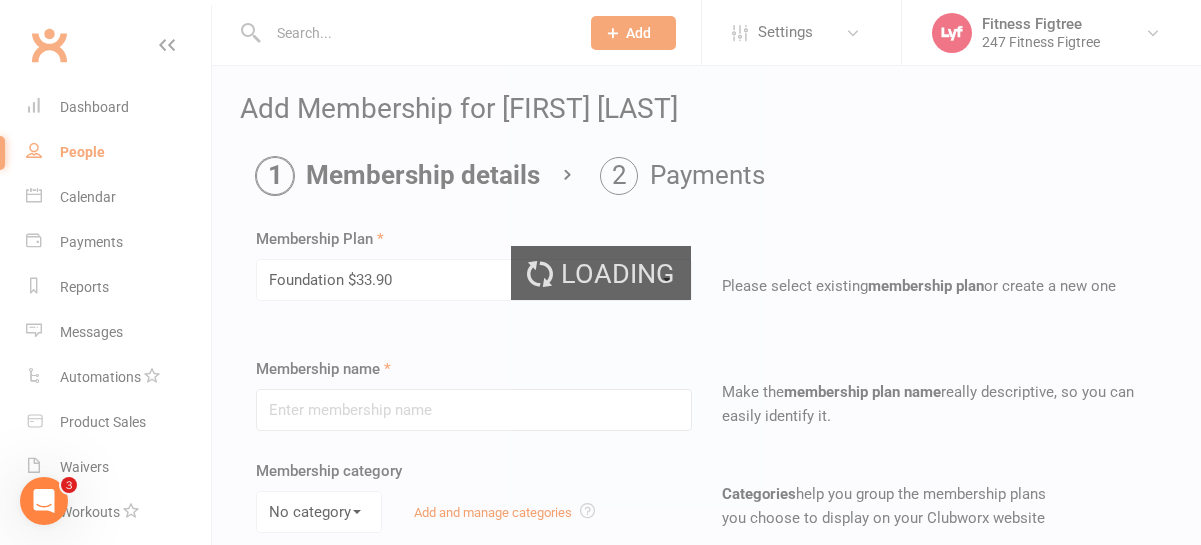 type on "Foundation $33.90" 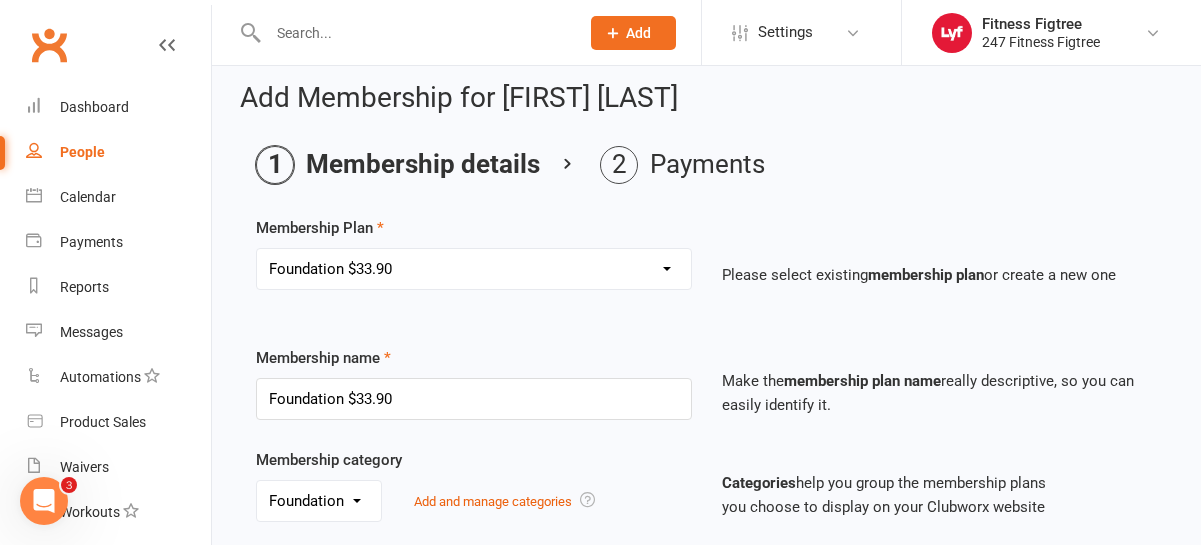 scroll, scrollTop: 24, scrollLeft: 0, axis: vertical 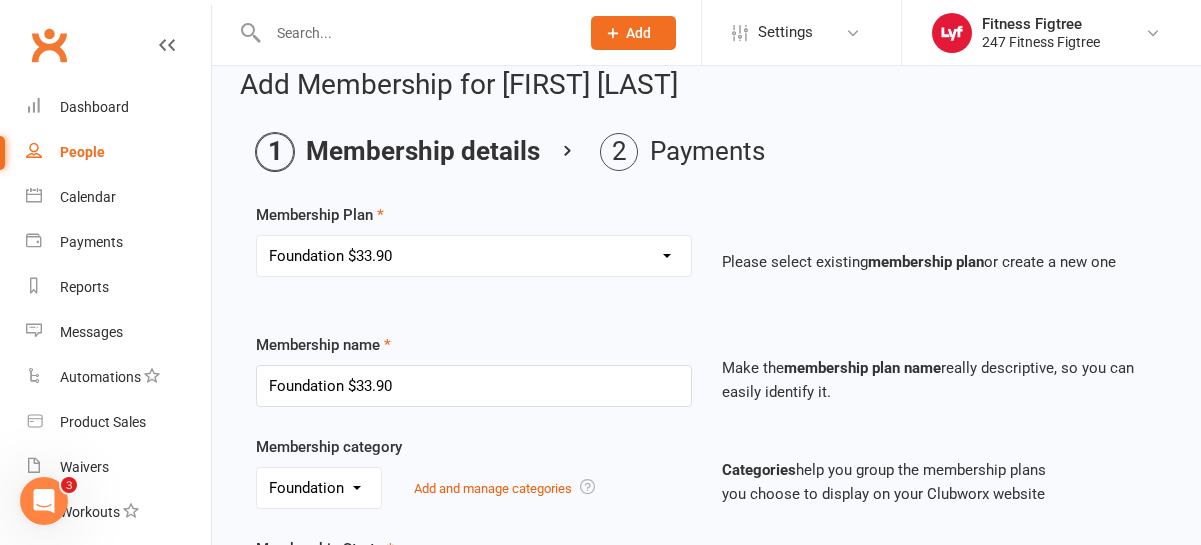 click on "Select a membership plan Create new Membership Plan Youth $33.90 Youth $29.90 Foundation $23.90 Foundation $23.45 Foundation $19.45 Foundation $33.90 Foundation $25.90 Foundation $27.90 Foundation $29.90 Foundation $31.90 Fighting Fit Only - Free plan Stripe - Foundation $36 Stripe - Foundation $33.90 Stripe - Foundation $29.90 TEAM MEMBERSHIP PIA - Foundation PIA - $849 PIA - 3 Months 14 Day Trial" at bounding box center (474, 256) 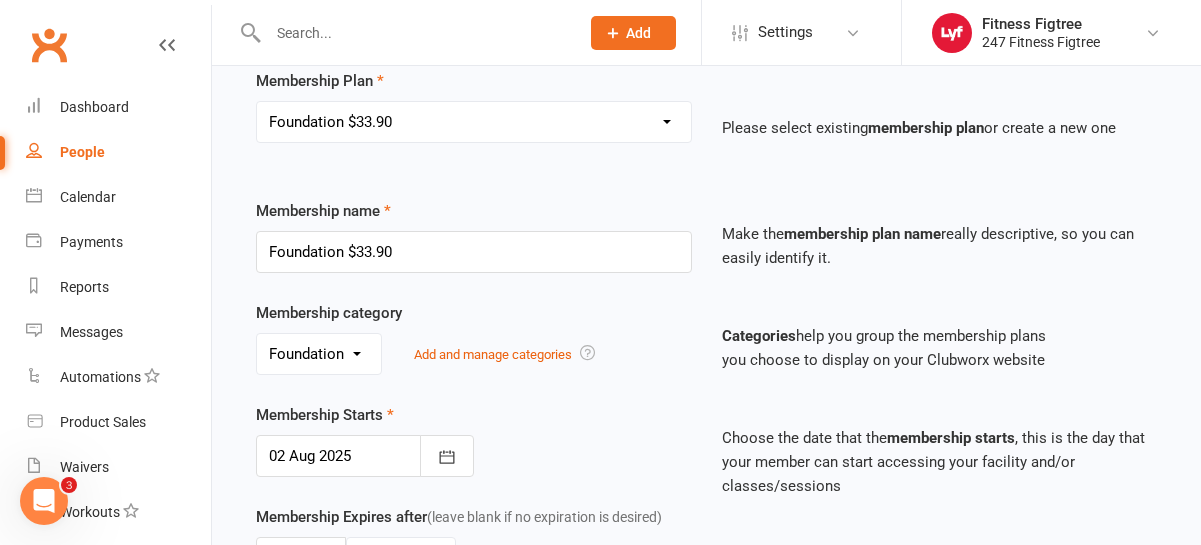 scroll, scrollTop: 0, scrollLeft: 0, axis: both 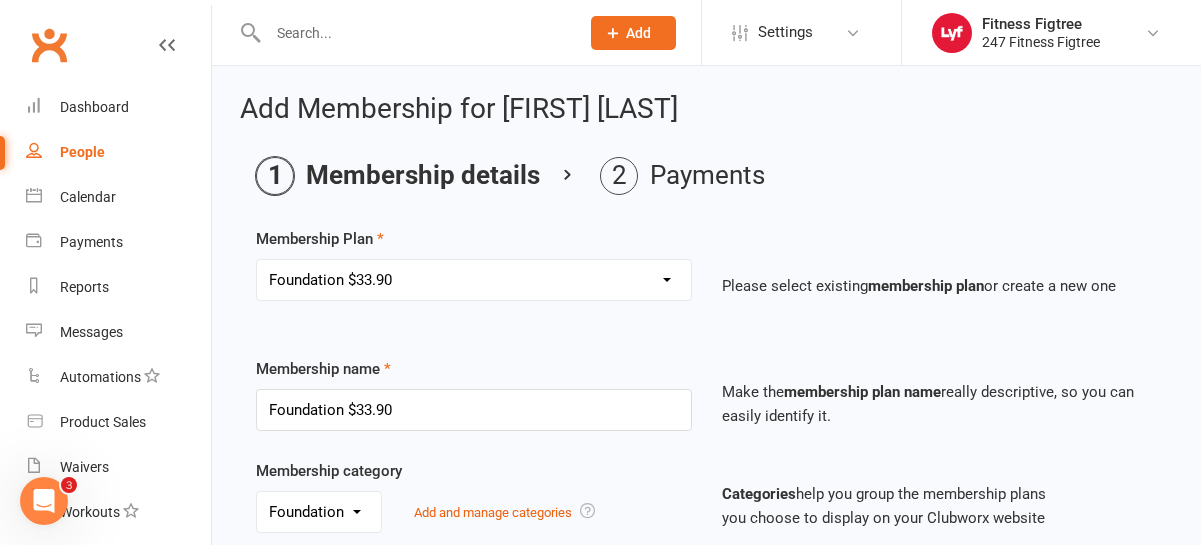 click at bounding box center [413, 33] 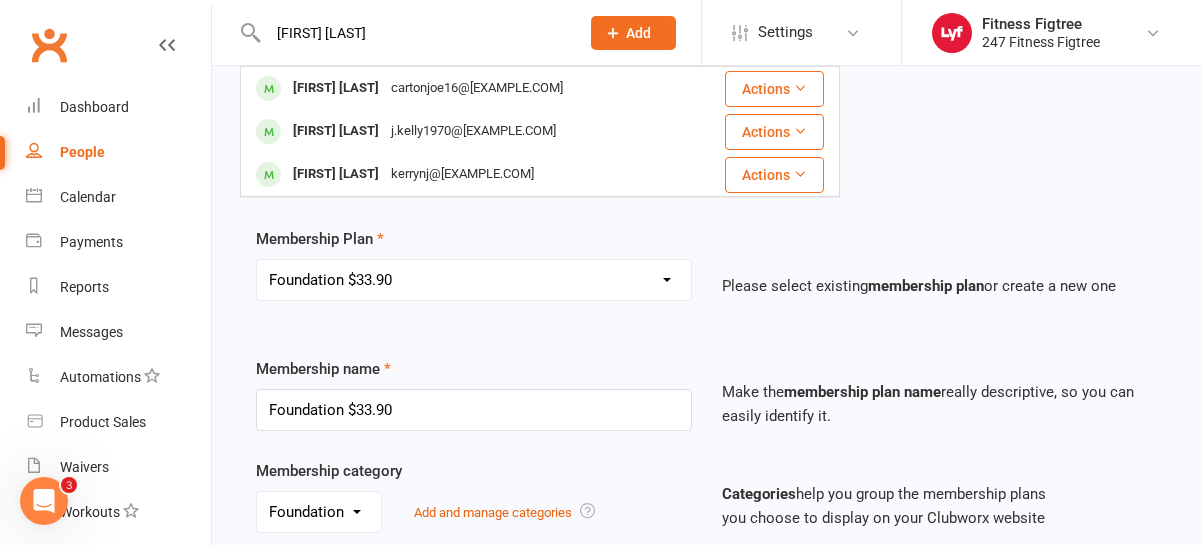 type on "[FIRST] [LAST]" 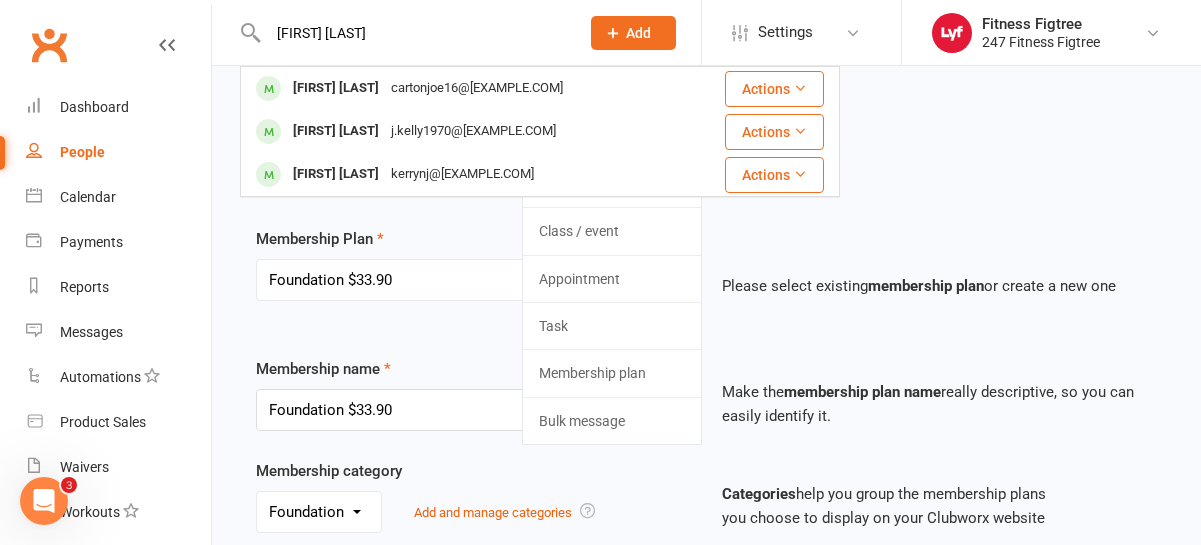type 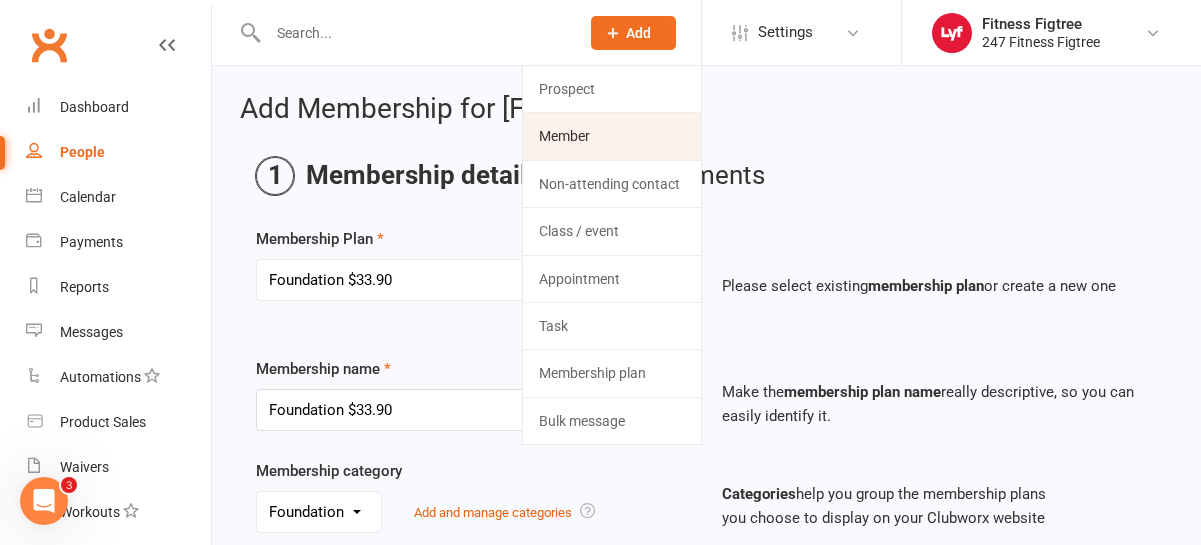 click on "Member" 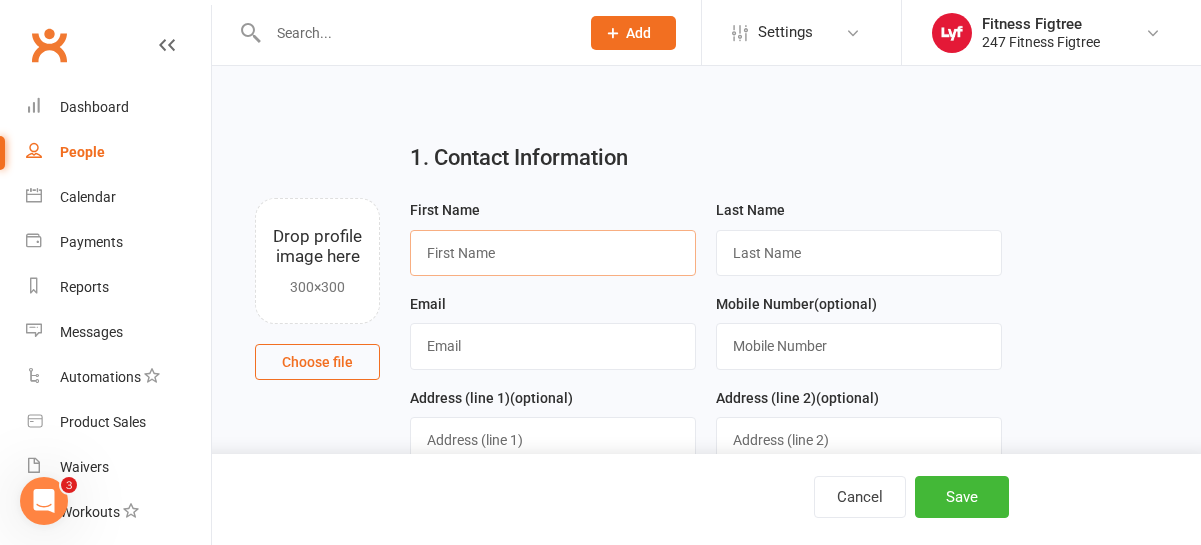 click at bounding box center (553, 253) 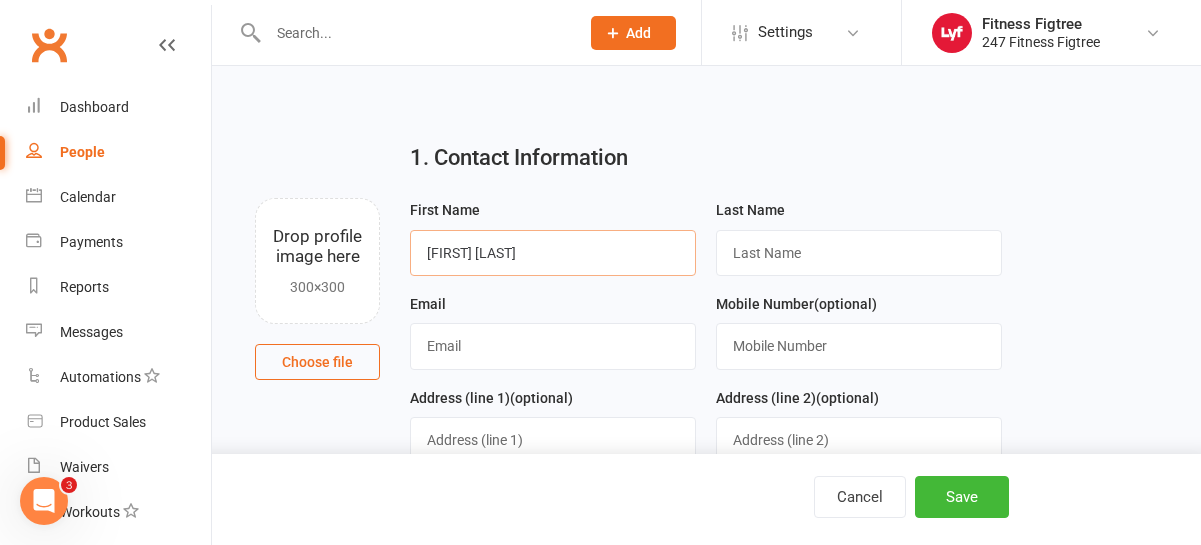drag, startPoint x: 518, startPoint y: 245, endPoint x: 454, endPoint y: 252, distance: 64.381676 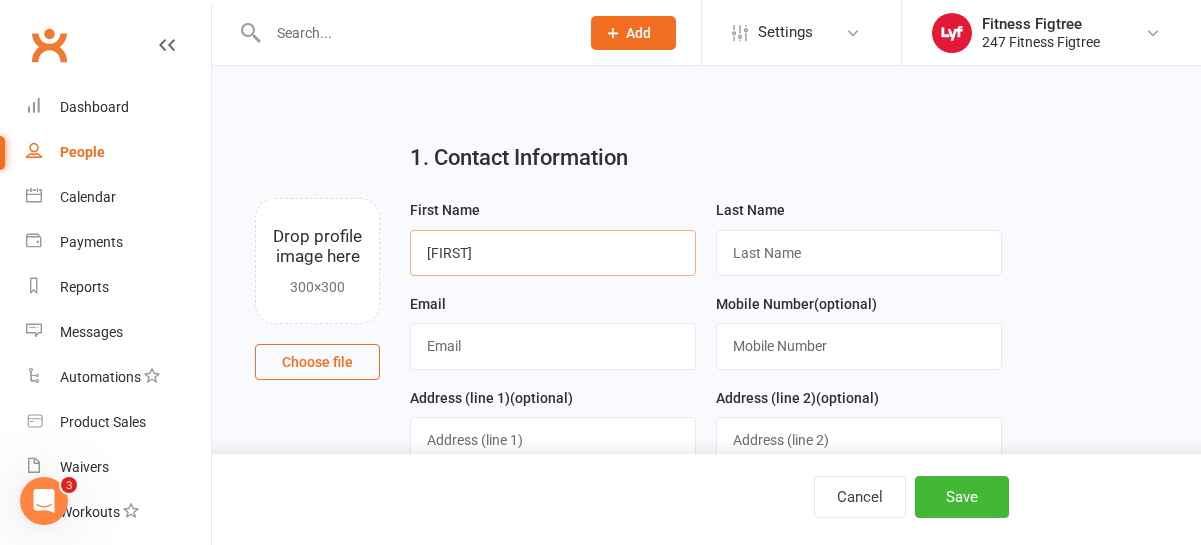 type on "[FIRST]" 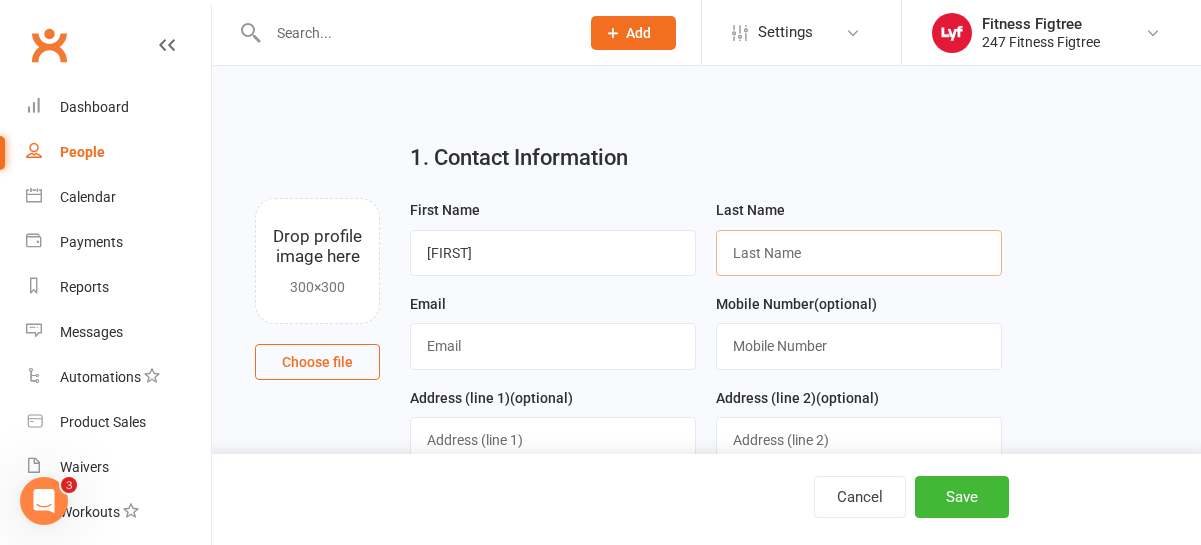 click at bounding box center [859, 253] 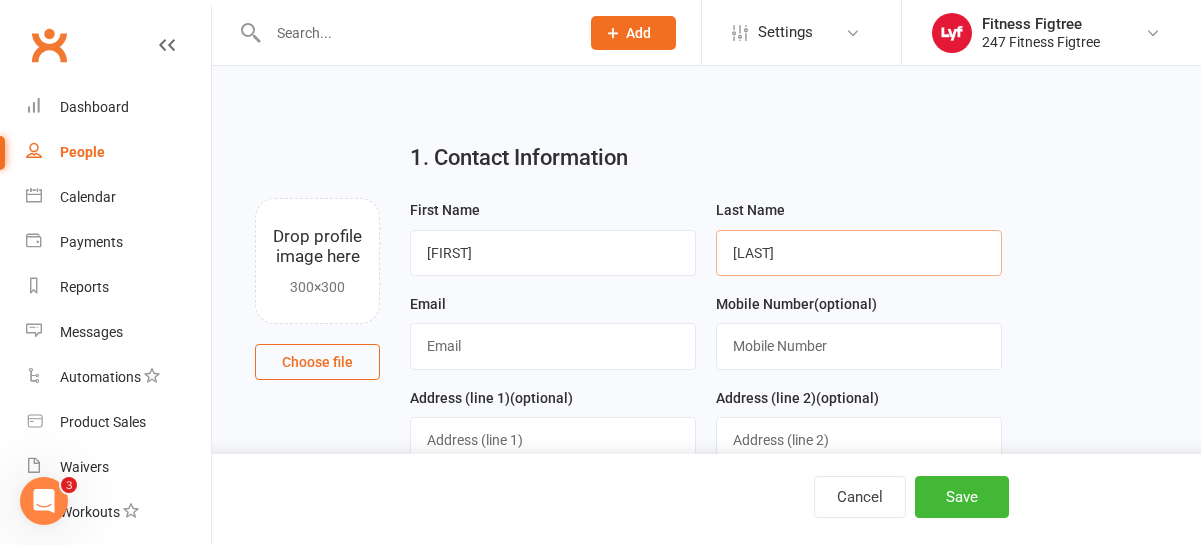 type on "[LAST]" 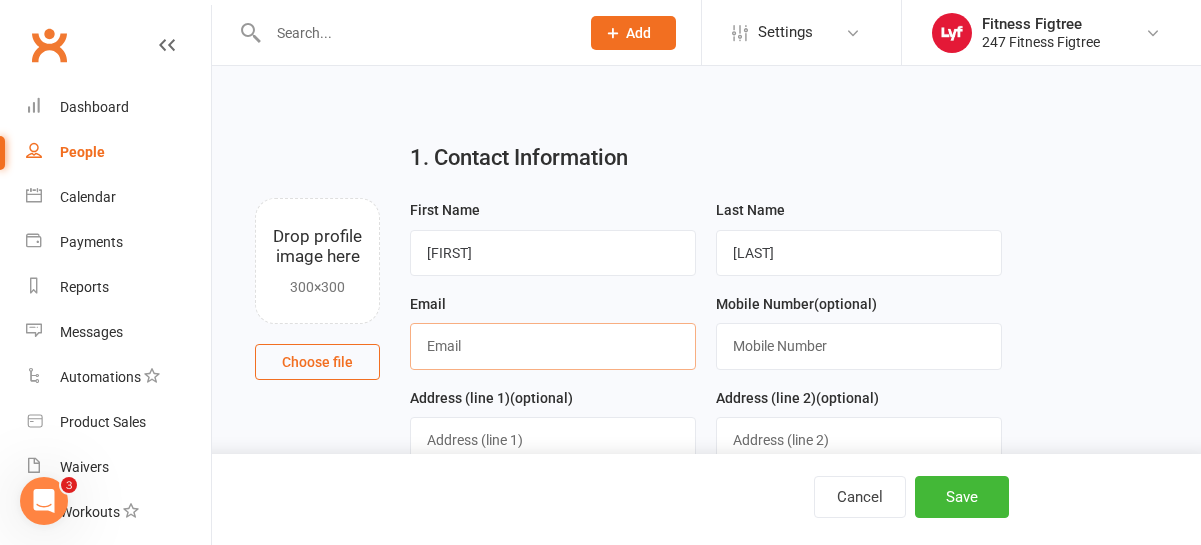 click at bounding box center (553, 346) 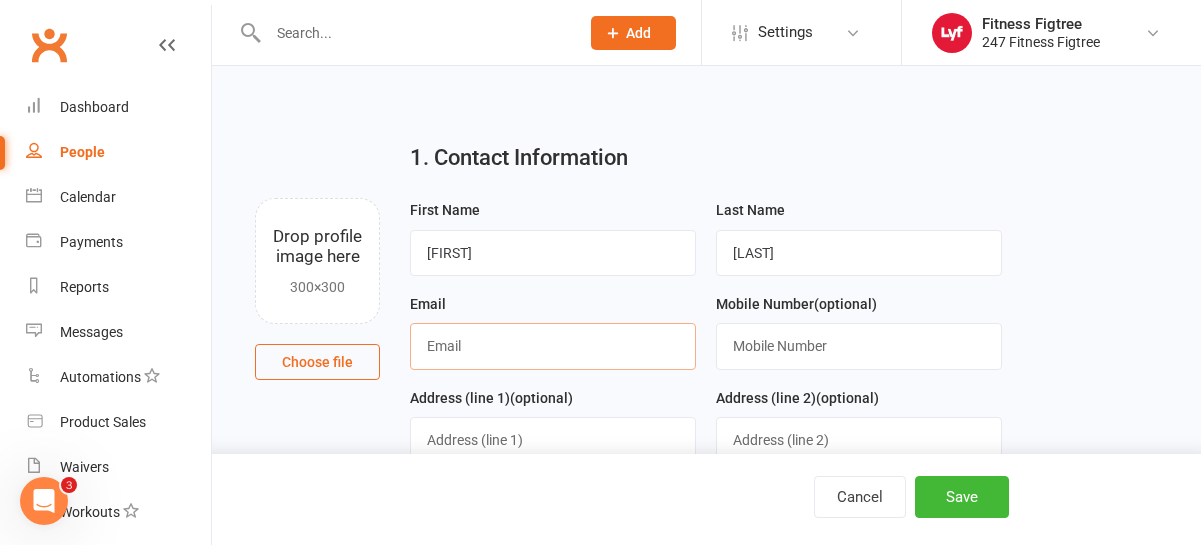 paste on "joseph.konar@[EXAMPLE.COM]" 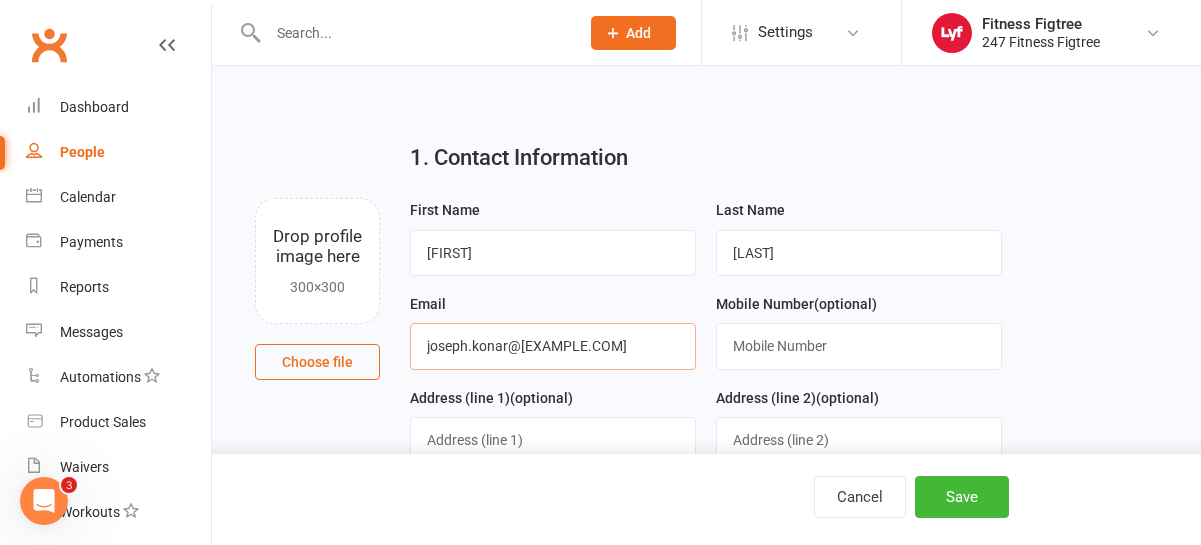 type on "joseph.konar@[EXAMPLE.COM]" 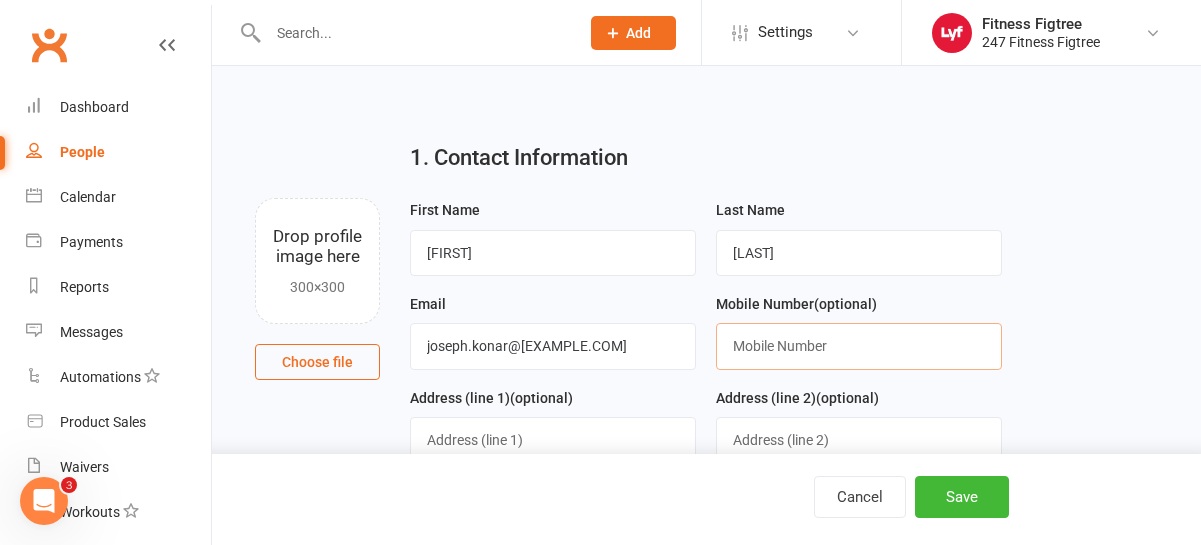 click at bounding box center (859, 346) 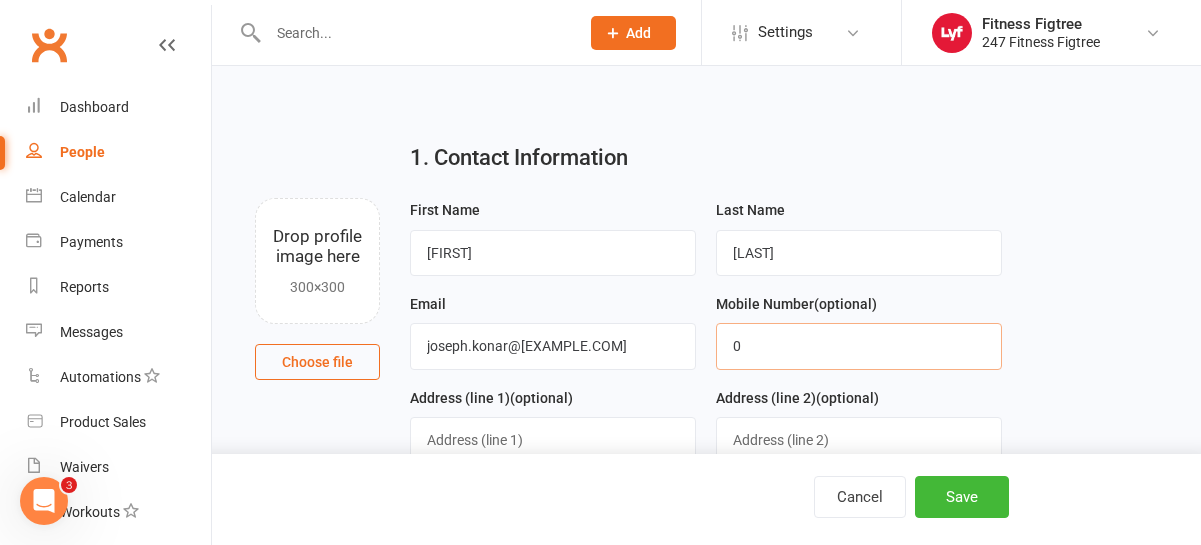 paste on "[PHONE]" 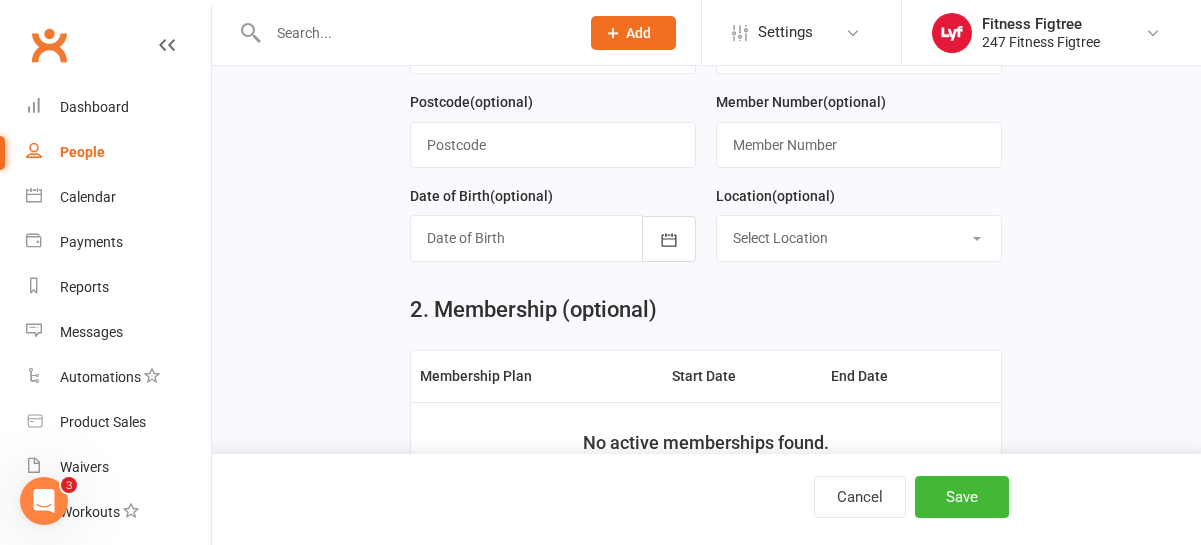 scroll, scrollTop: 497, scrollLeft: 0, axis: vertical 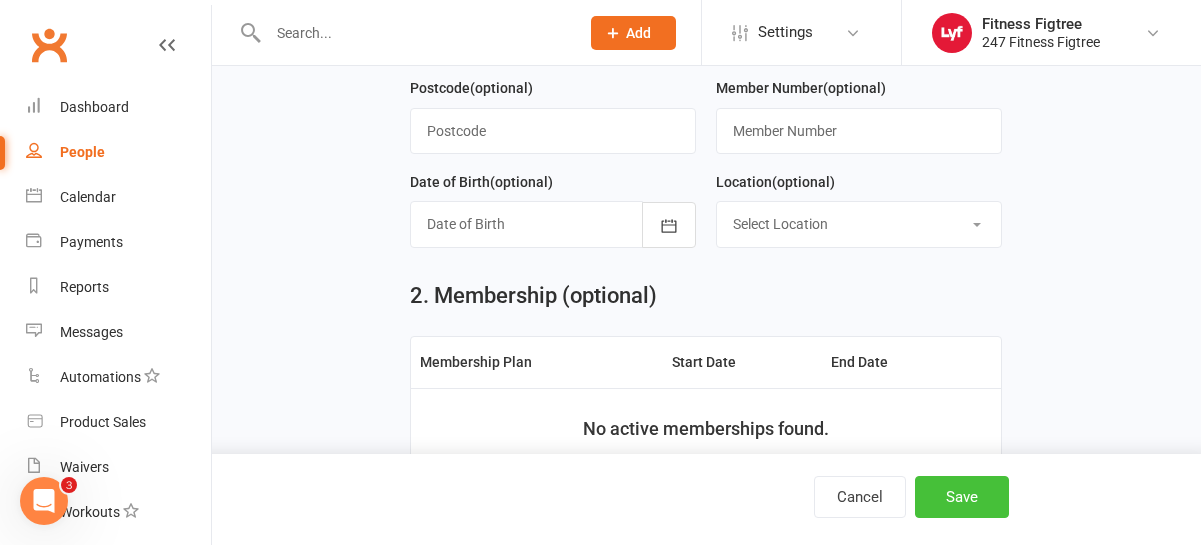 type on "[PHONE]" 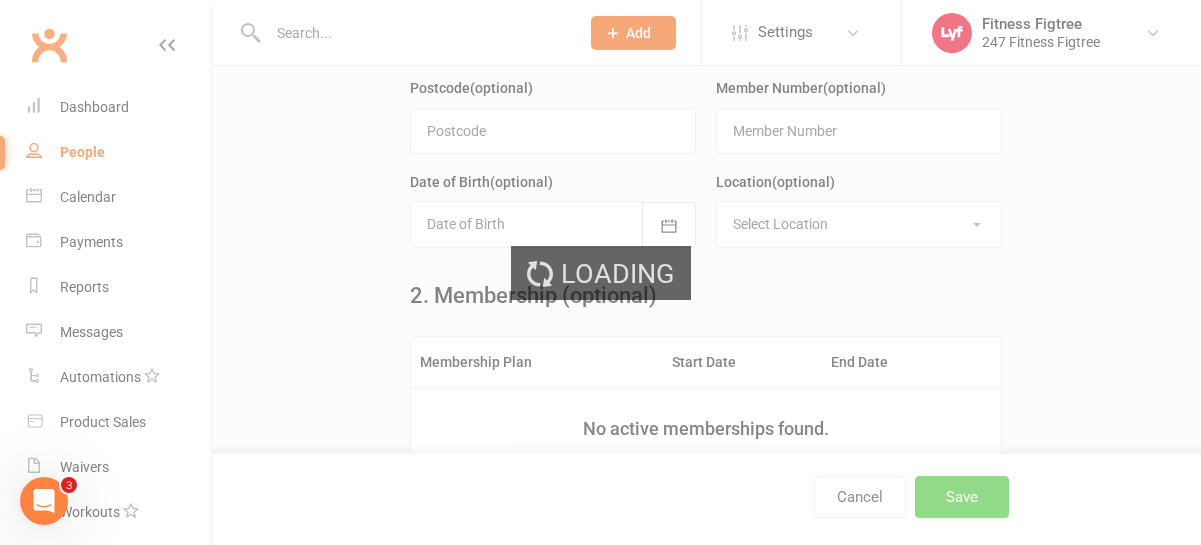 scroll, scrollTop: 0, scrollLeft: 0, axis: both 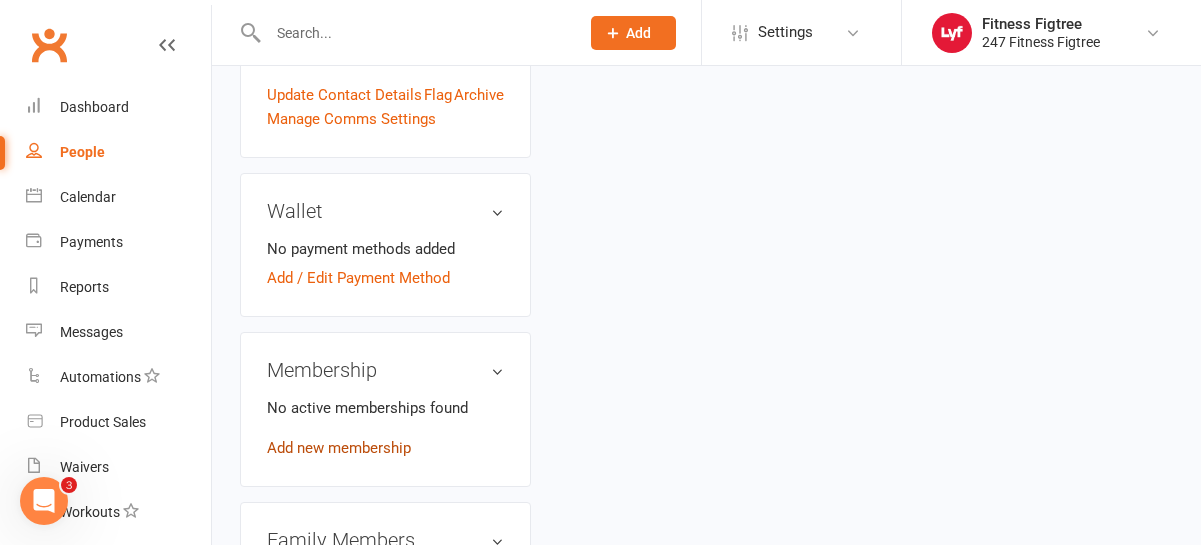 click on "Add new membership" at bounding box center (339, 448) 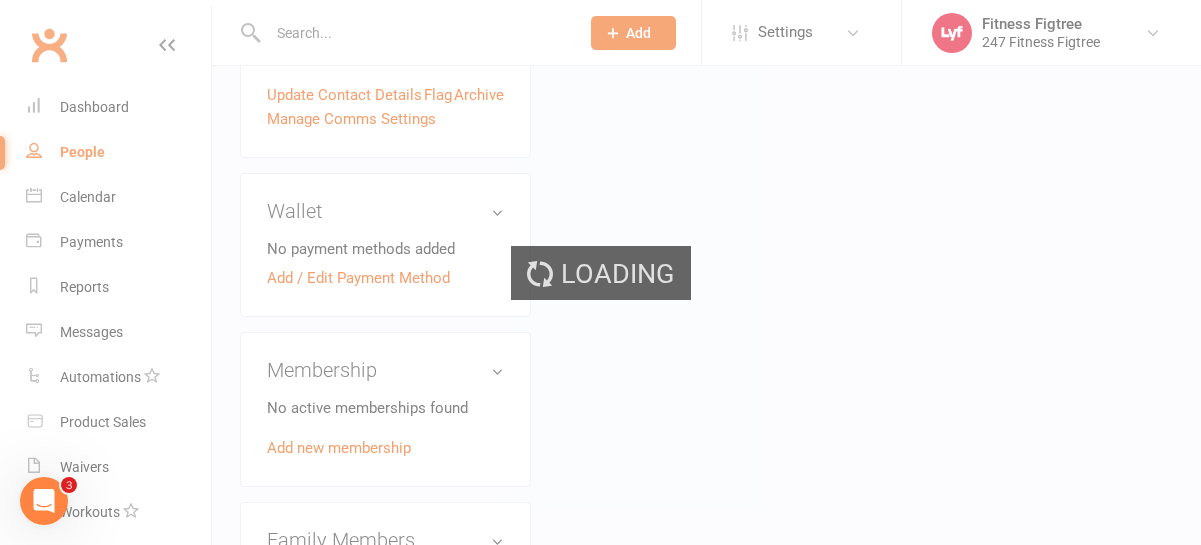scroll, scrollTop: 0, scrollLeft: 0, axis: both 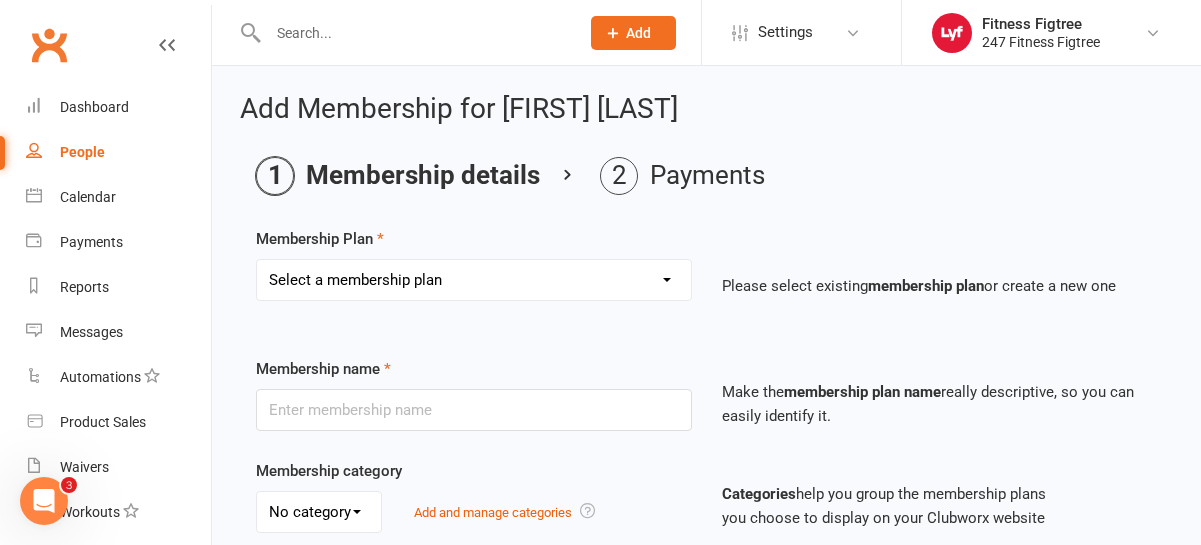 click on "Select a membership plan Create new Membership Plan Youth $33.90 Youth $29.90 Foundation $23.90 Foundation $23.45 Foundation $19.45 Foundation $33.90 Foundation $25.90 Foundation $27.90 Foundation $29.90 Foundation $31.90 Fighting Fit Only - Free plan Stripe - Foundation $36 Stripe - Foundation $33.90 Stripe - Foundation $29.90 TEAM MEMBERSHIP PIA - Foundation PIA - $849 PIA - 3 Months 14 Day Trial" at bounding box center (474, 280) 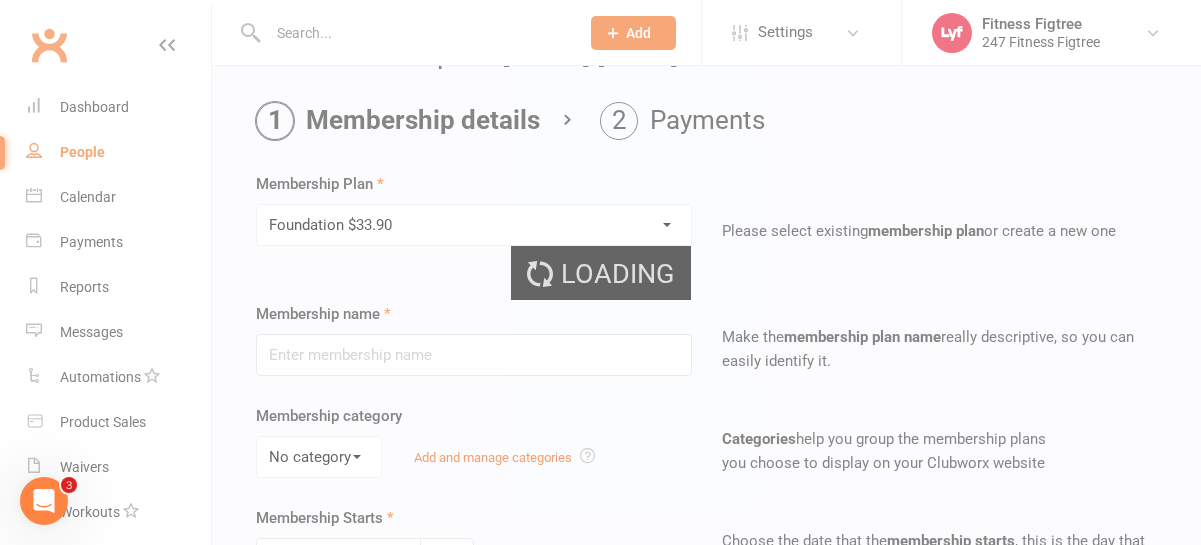 type on "Foundation $33.90" 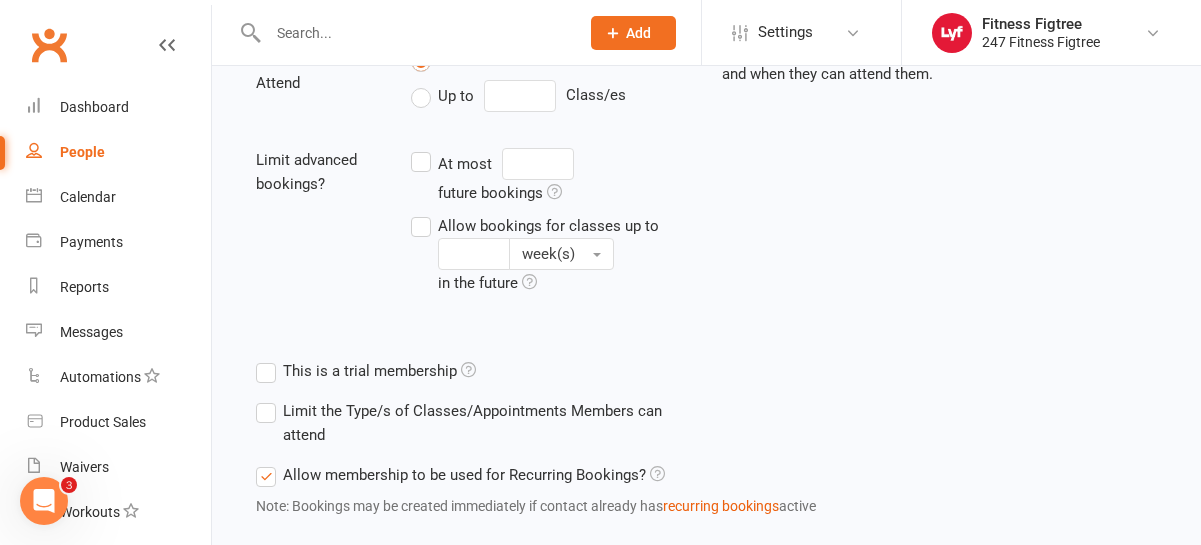 scroll, scrollTop: 877, scrollLeft: 0, axis: vertical 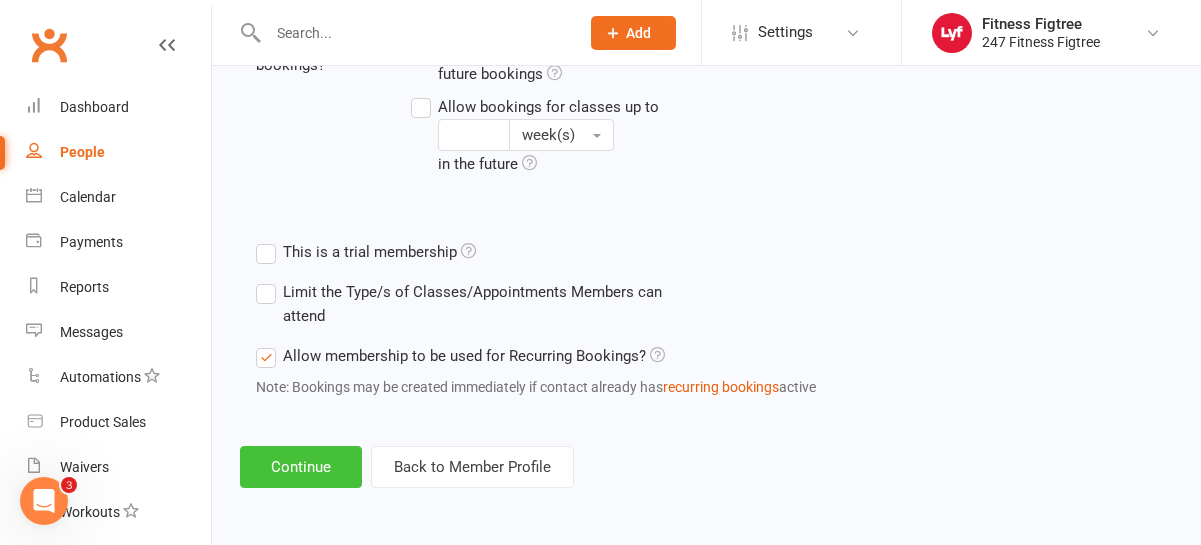 click on "Continue" at bounding box center [301, 467] 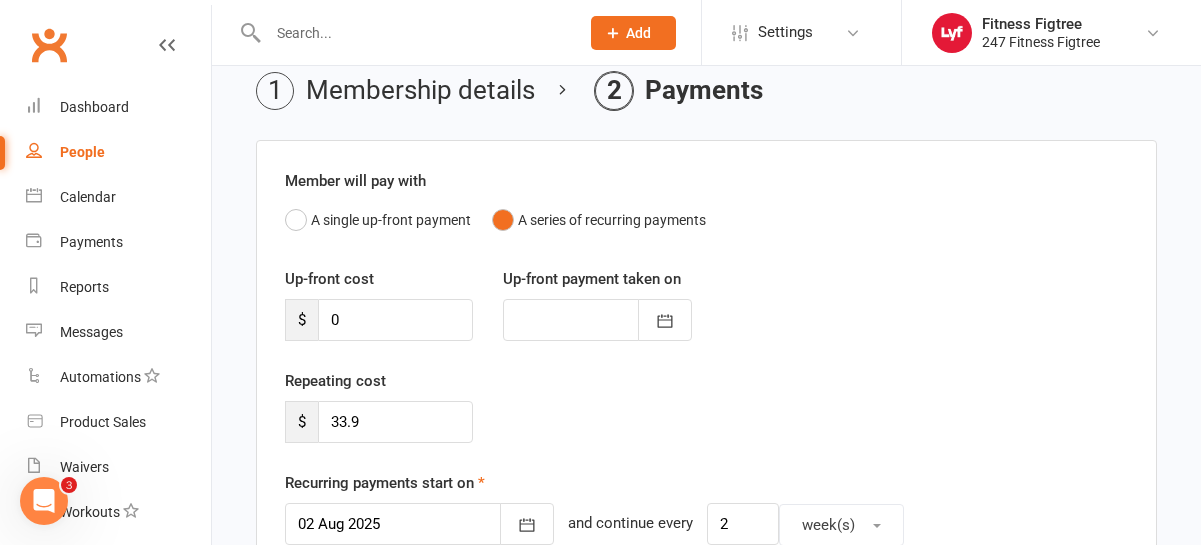 scroll, scrollTop: 336, scrollLeft: 0, axis: vertical 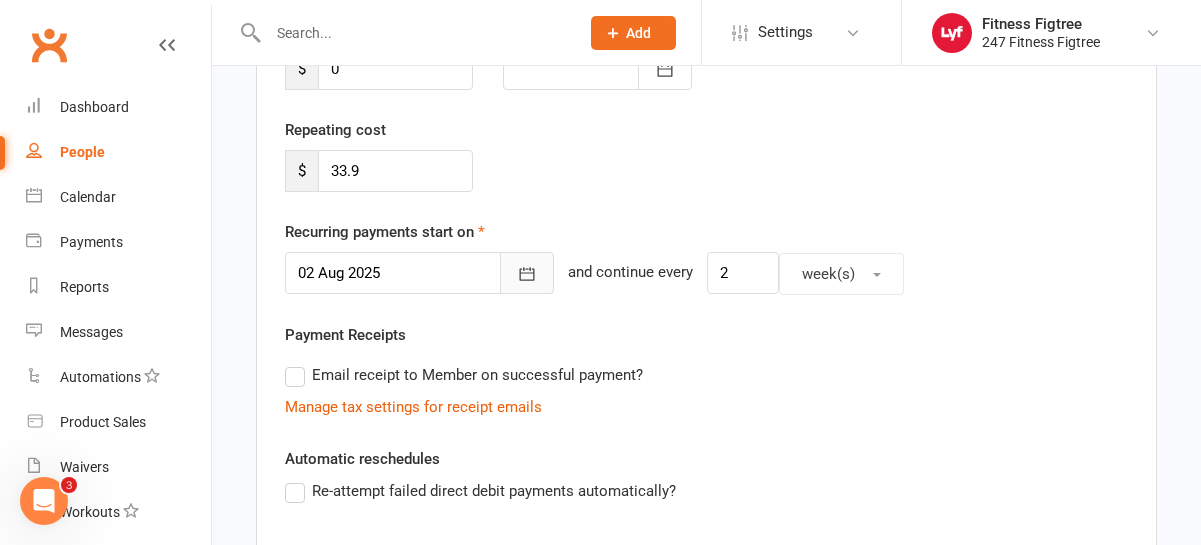 click 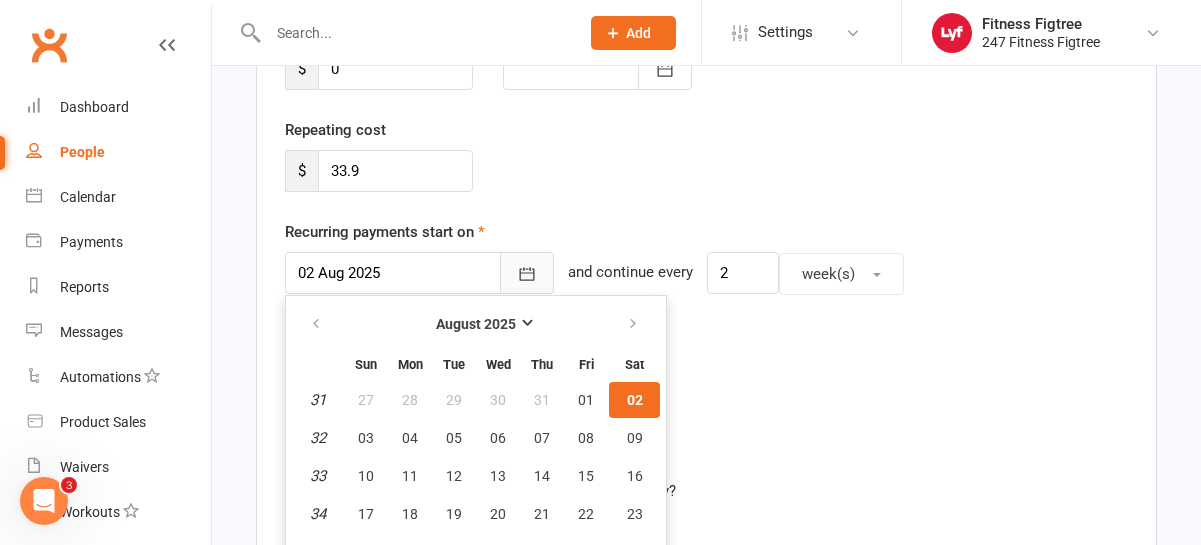 scroll, scrollTop: 401, scrollLeft: 0, axis: vertical 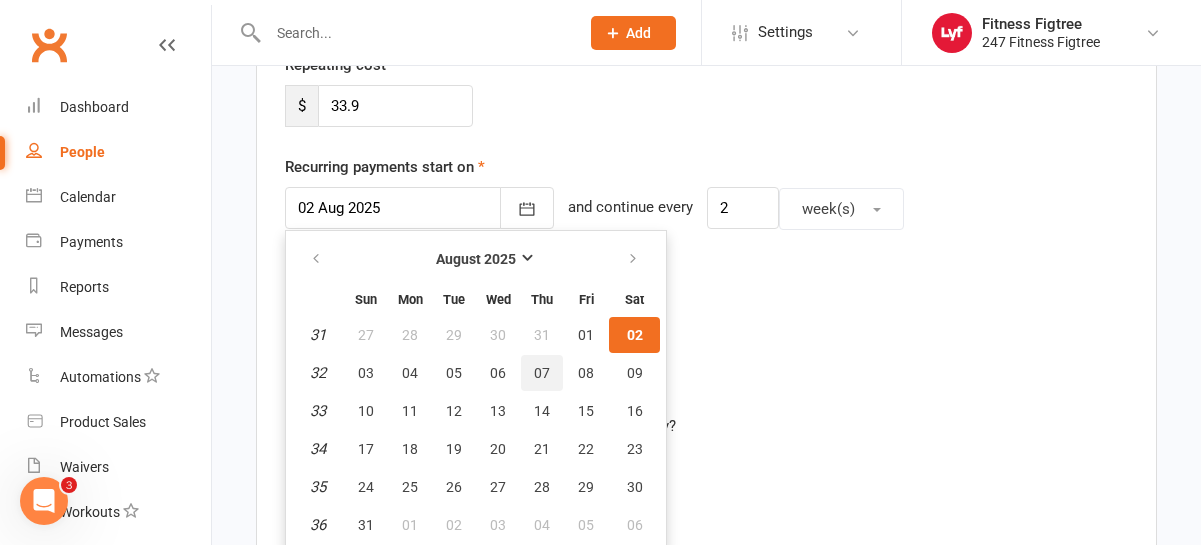 click on "07" at bounding box center (542, 373) 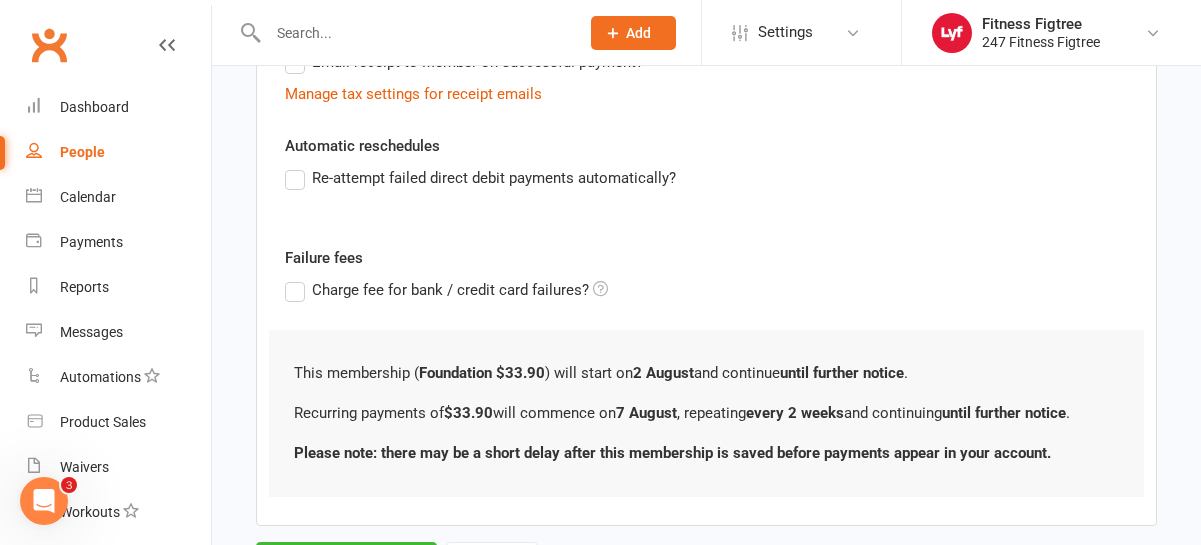 scroll, scrollTop: 749, scrollLeft: 0, axis: vertical 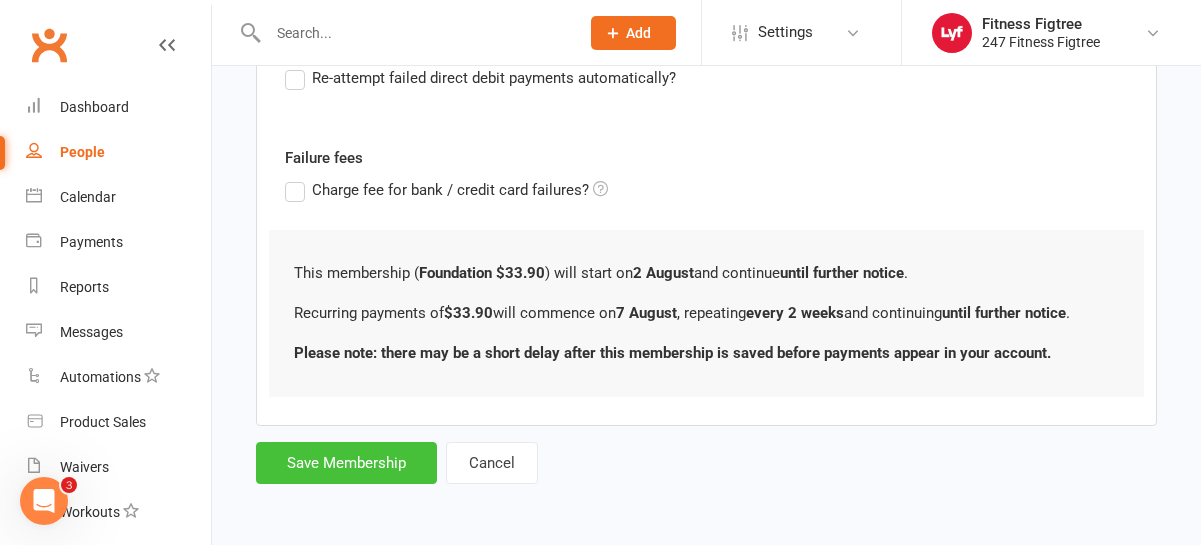 click on "Save Membership" at bounding box center [346, 463] 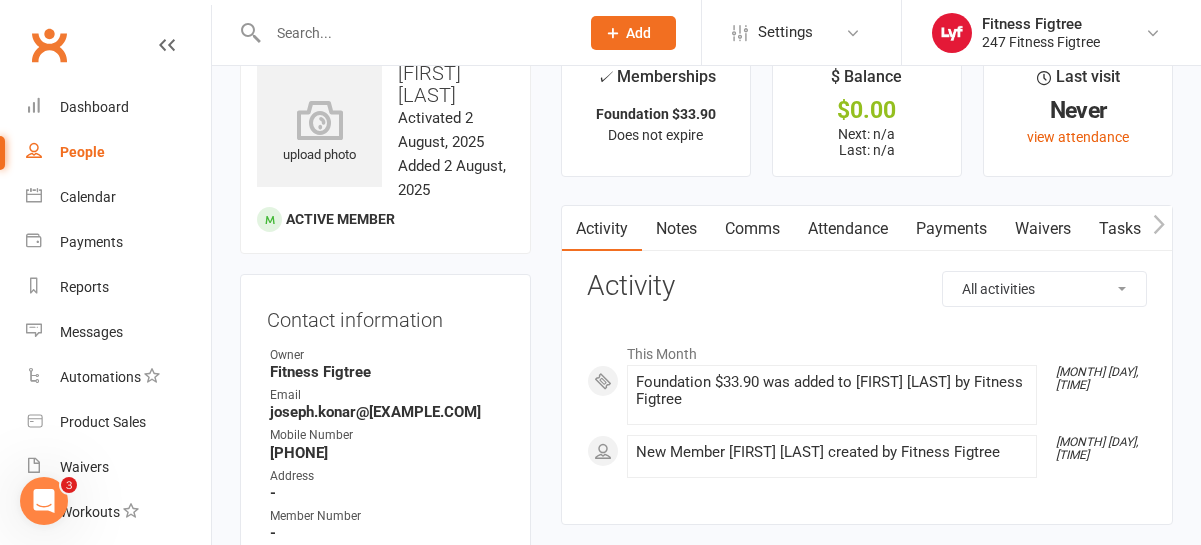 scroll, scrollTop: 79, scrollLeft: 0, axis: vertical 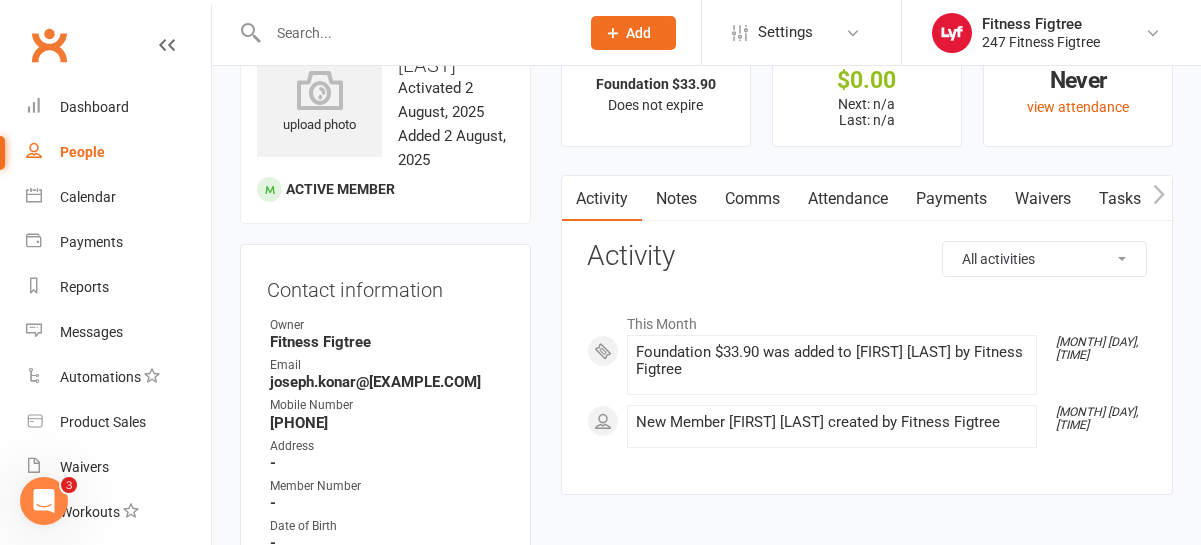 click 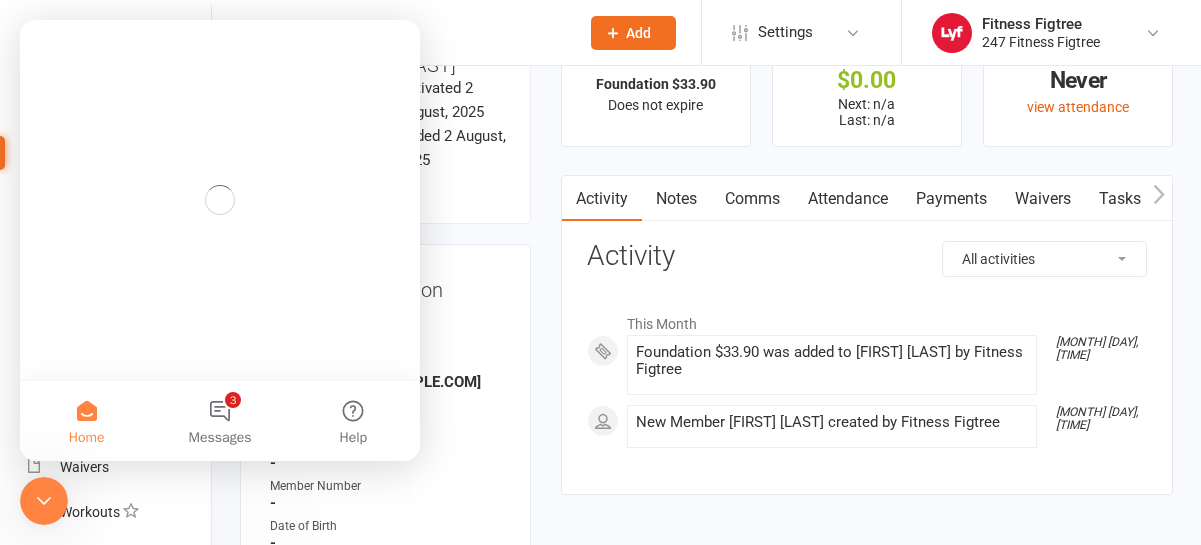 scroll, scrollTop: 0, scrollLeft: 0, axis: both 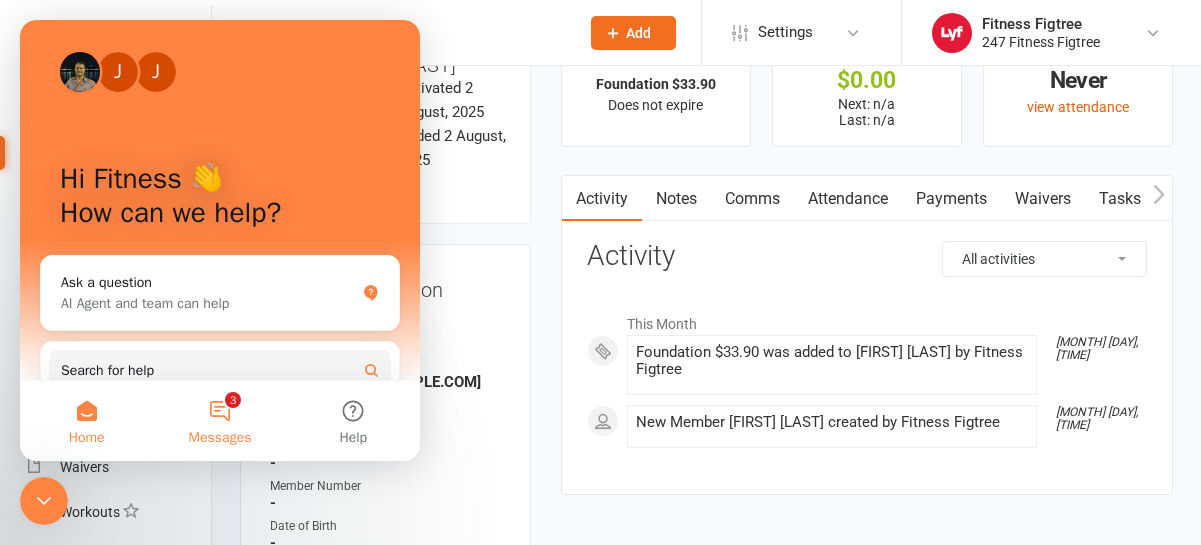 click on "3 Messages" at bounding box center [219, 421] 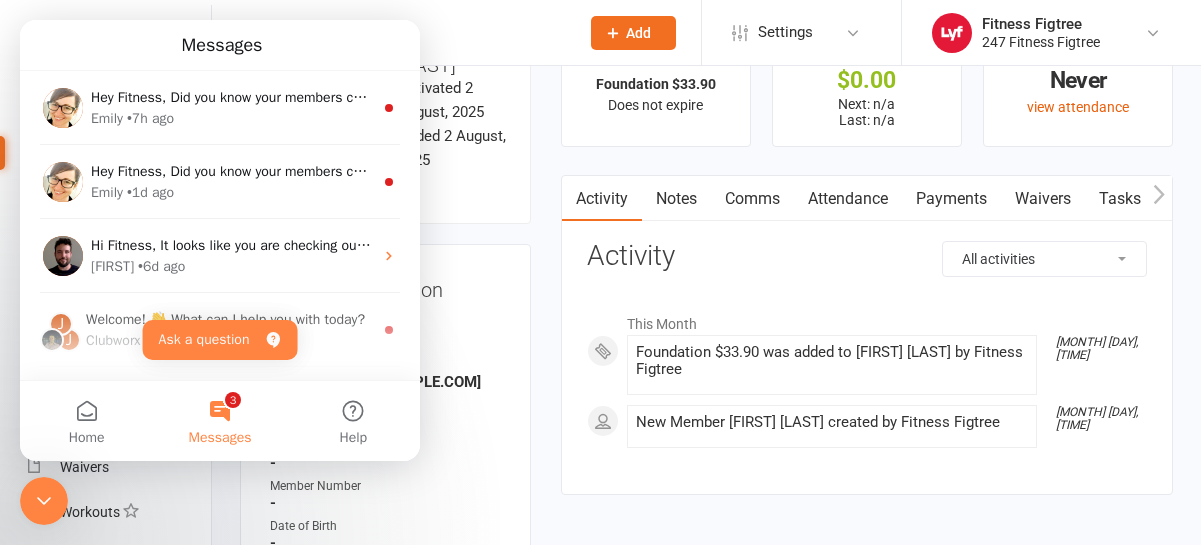 click on "3 Messages" at bounding box center [219, 421] 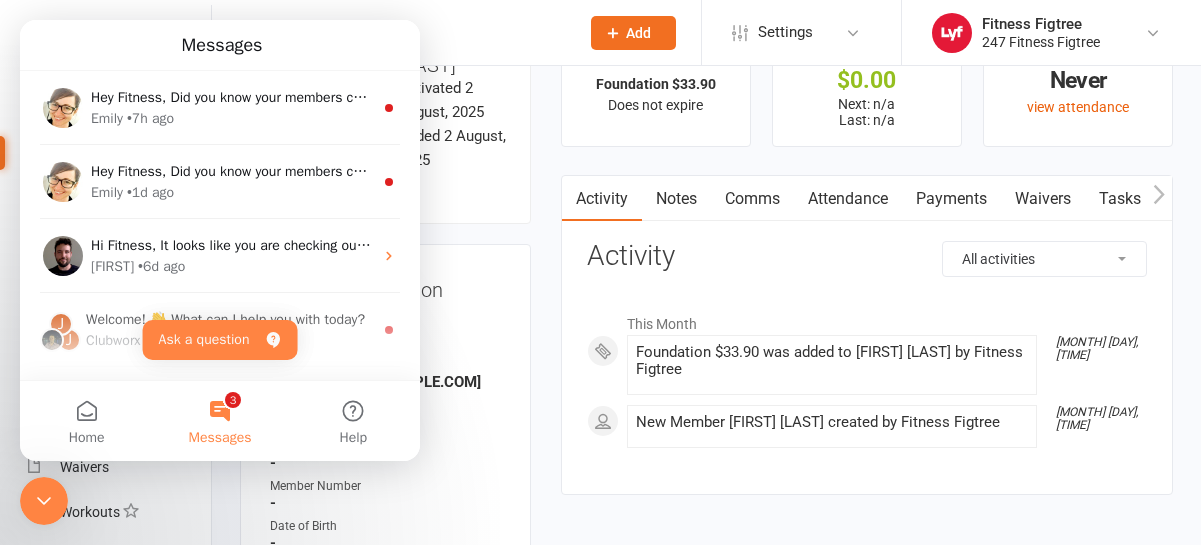click on "Address" at bounding box center [387, 446] 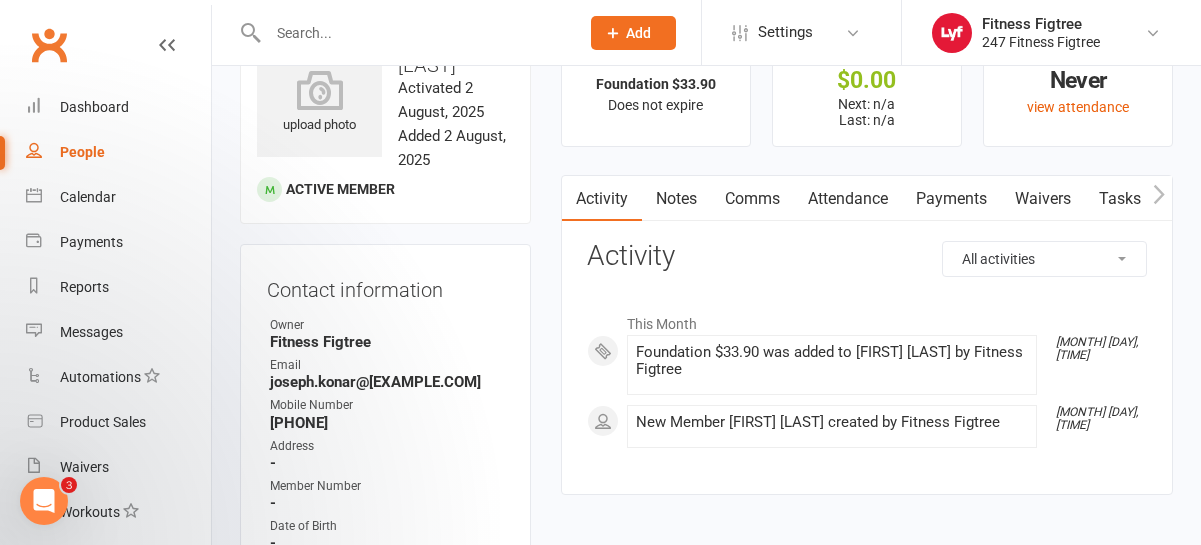 scroll, scrollTop: 0, scrollLeft: 0, axis: both 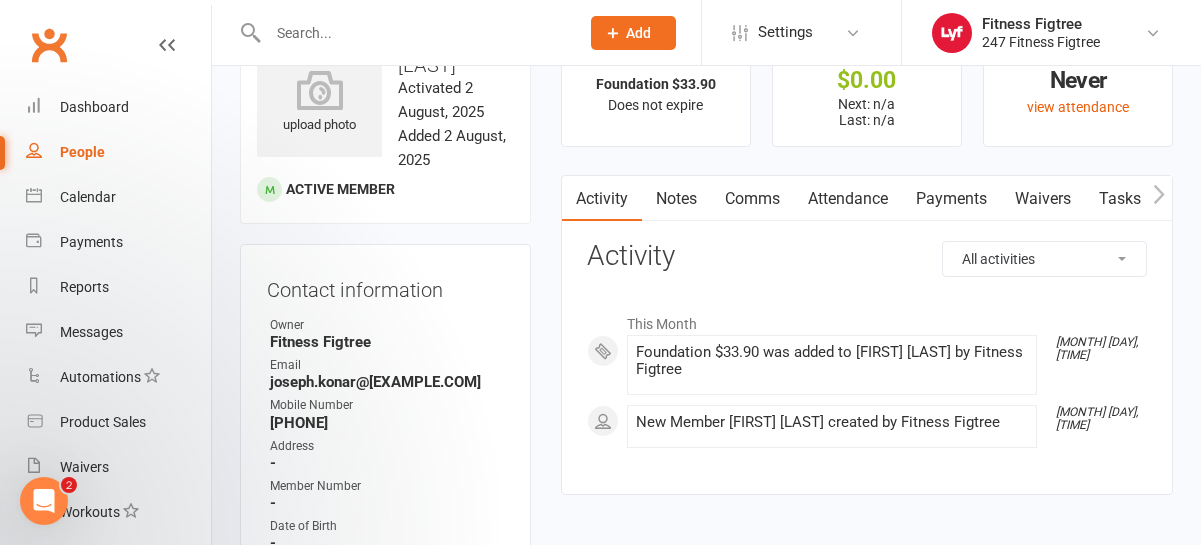 click at bounding box center [413, 33] 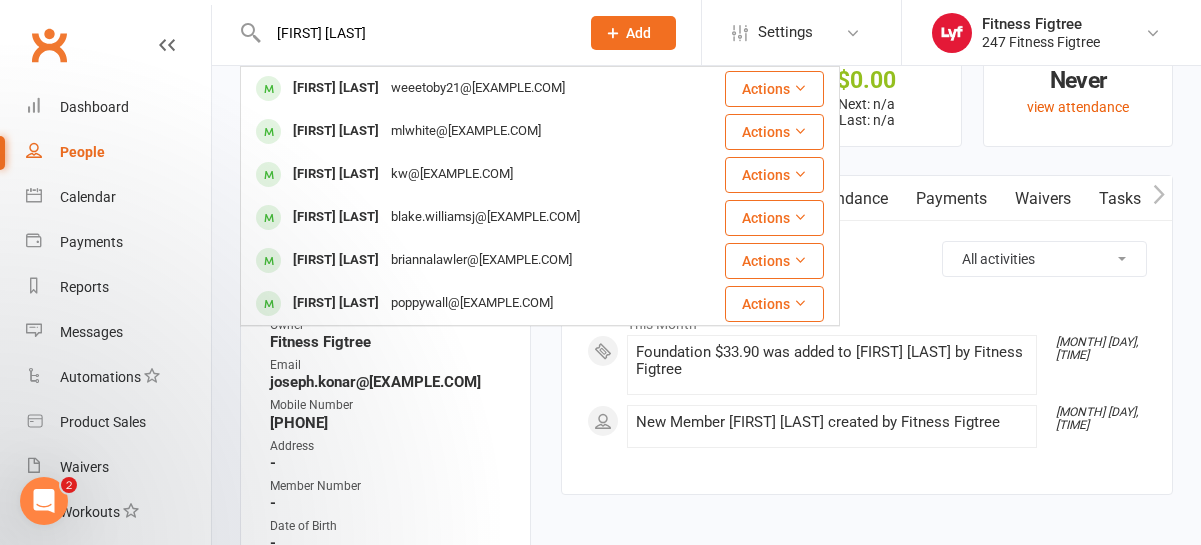 type on "[FIRST] [LAST]" 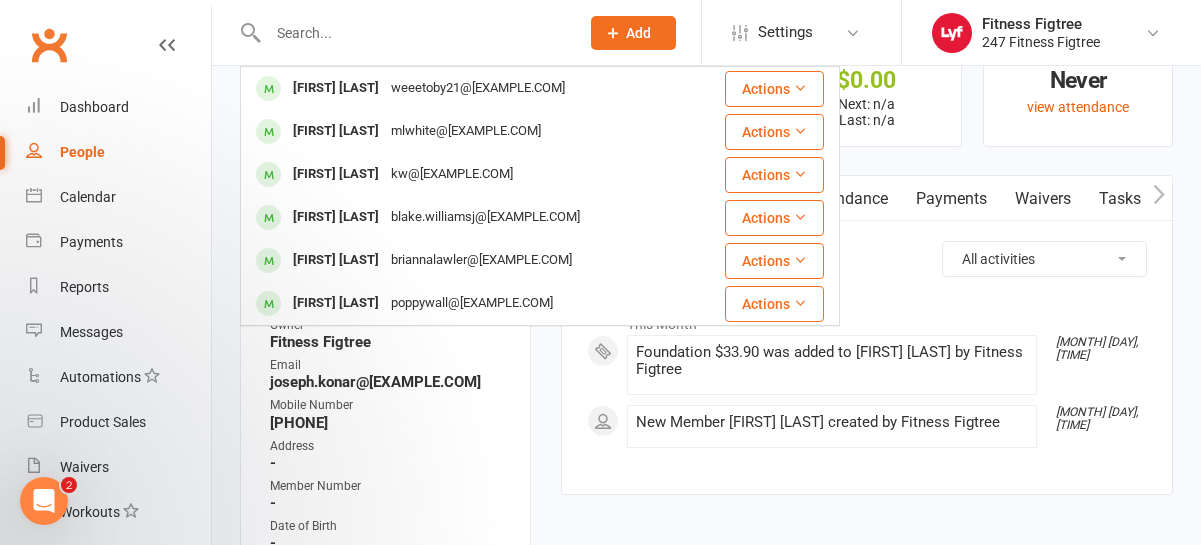 click on "Add" 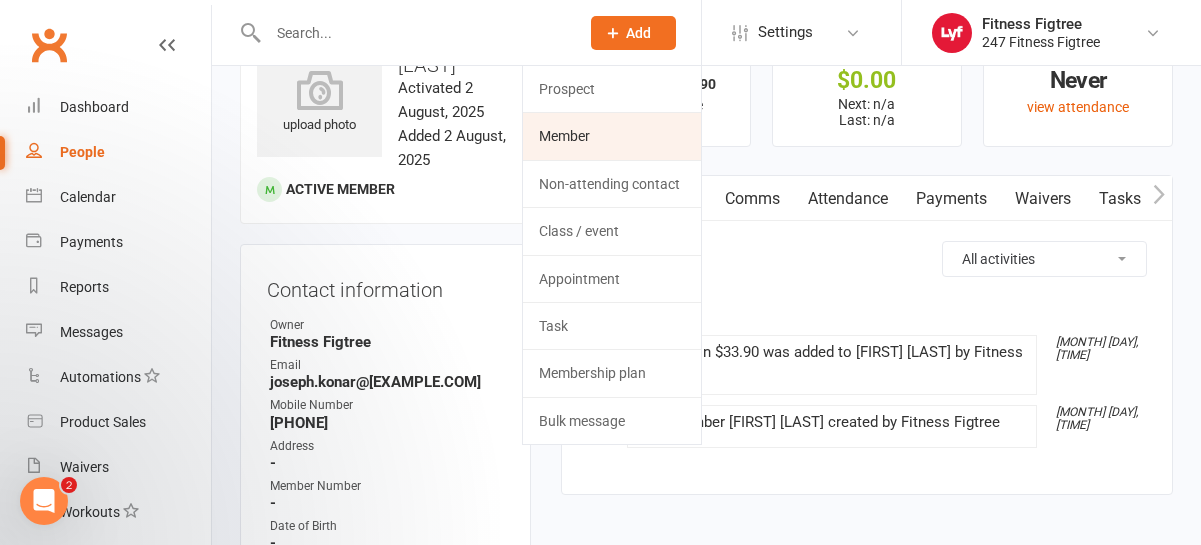 click on "Member" 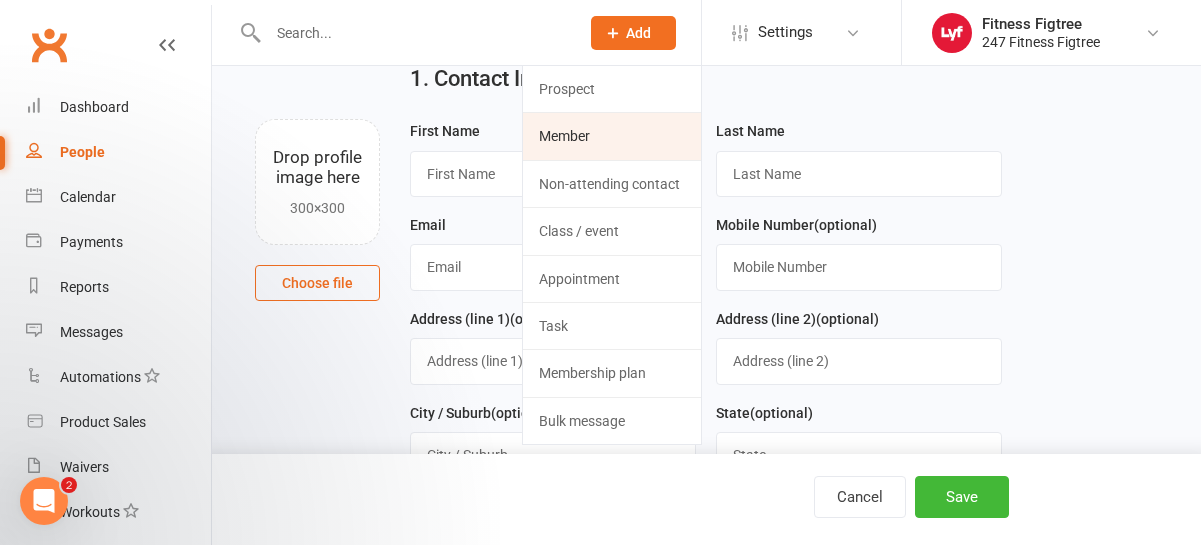 scroll, scrollTop: 0, scrollLeft: 0, axis: both 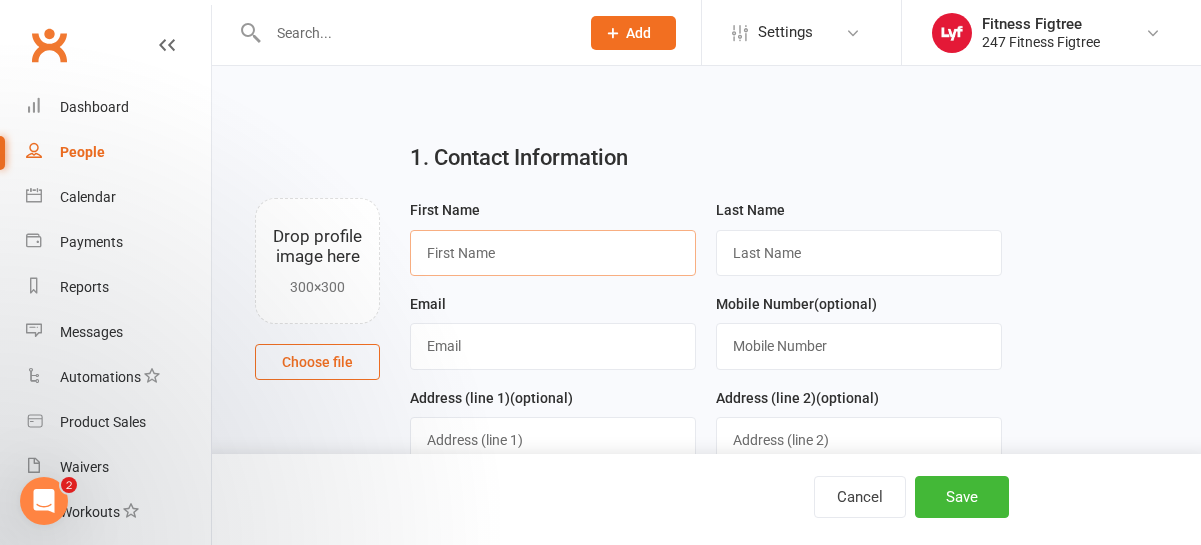 click at bounding box center (553, 253) 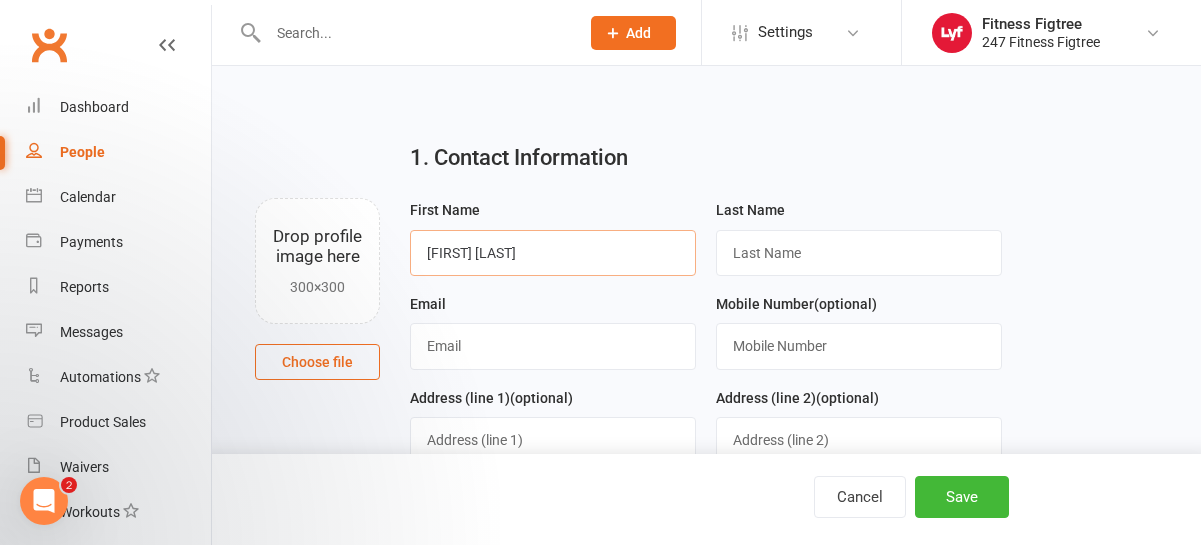 drag, startPoint x: 519, startPoint y: 254, endPoint x: 465, endPoint y: 245, distance: 54.74486 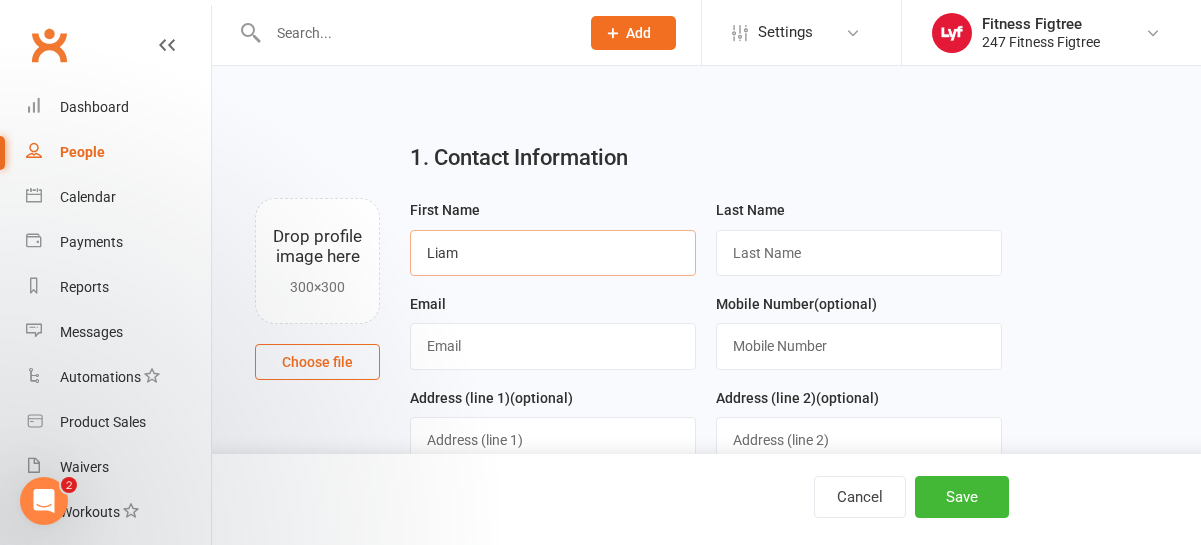 type on "Liam" 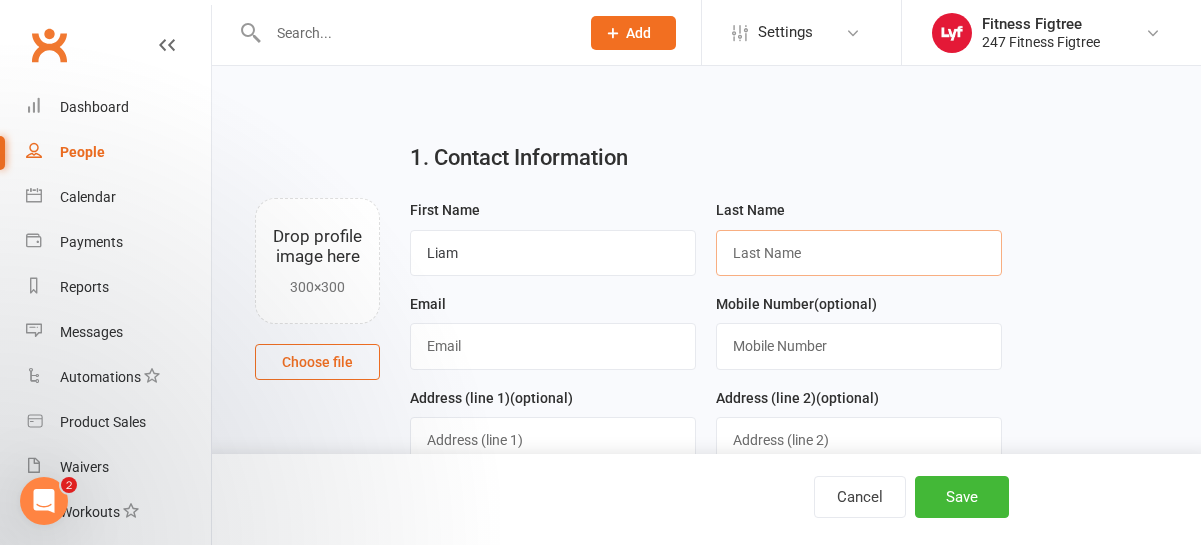 click at bounding box center [859, 253] 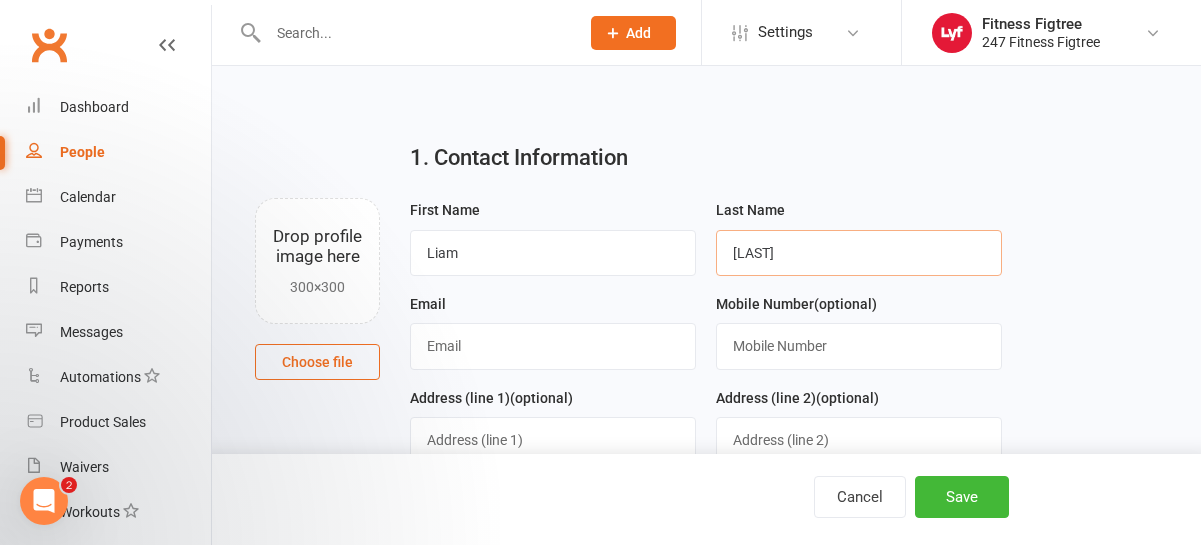 type on "[LAST]" 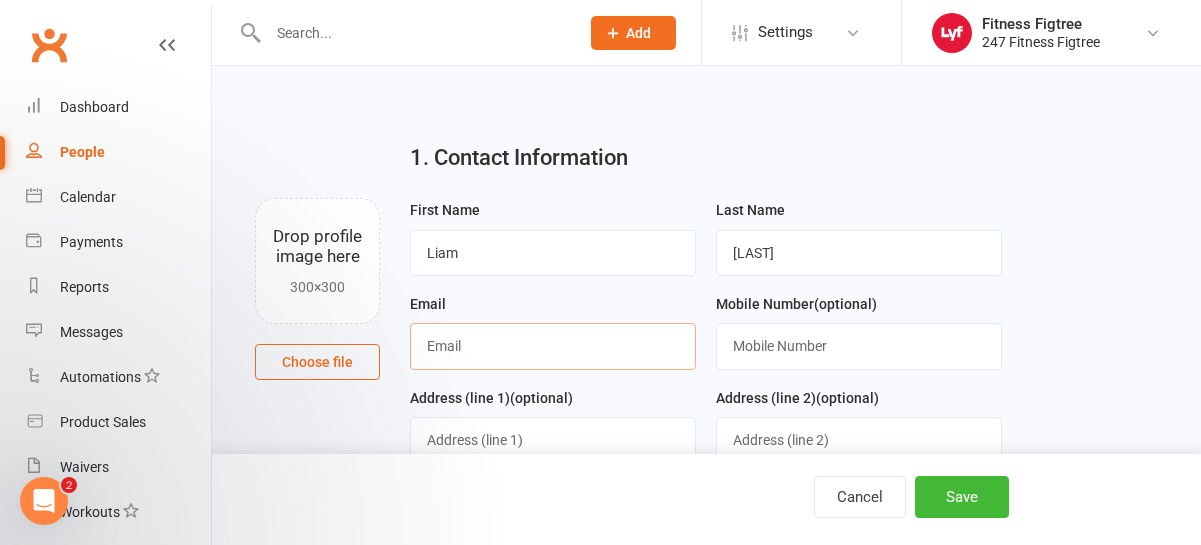 click at bounding box center [553, 346] 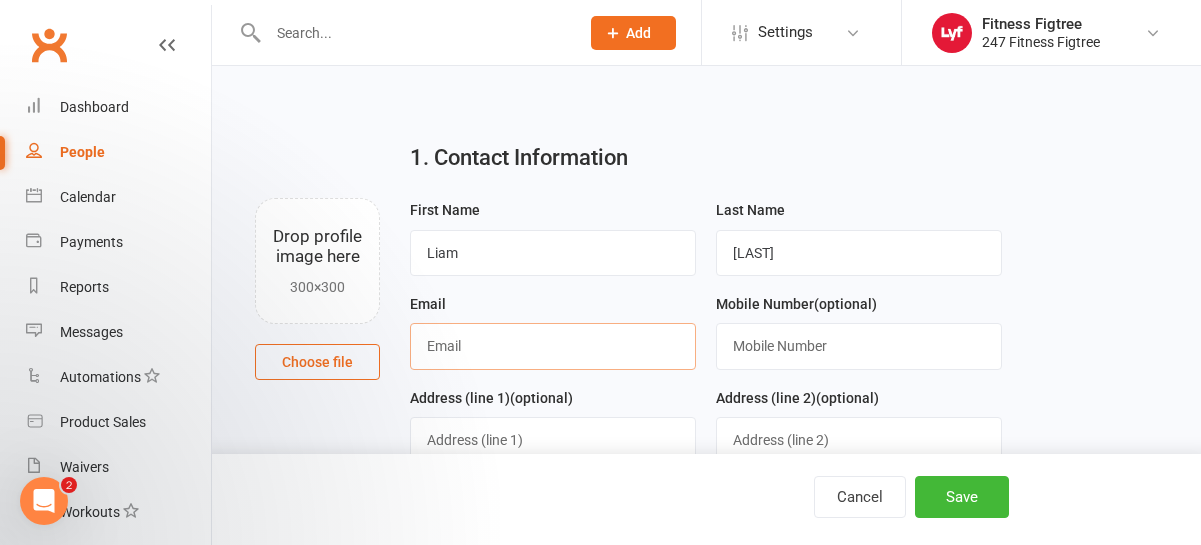 paste on "weaverliam98@[EXAMPLE.COM]" 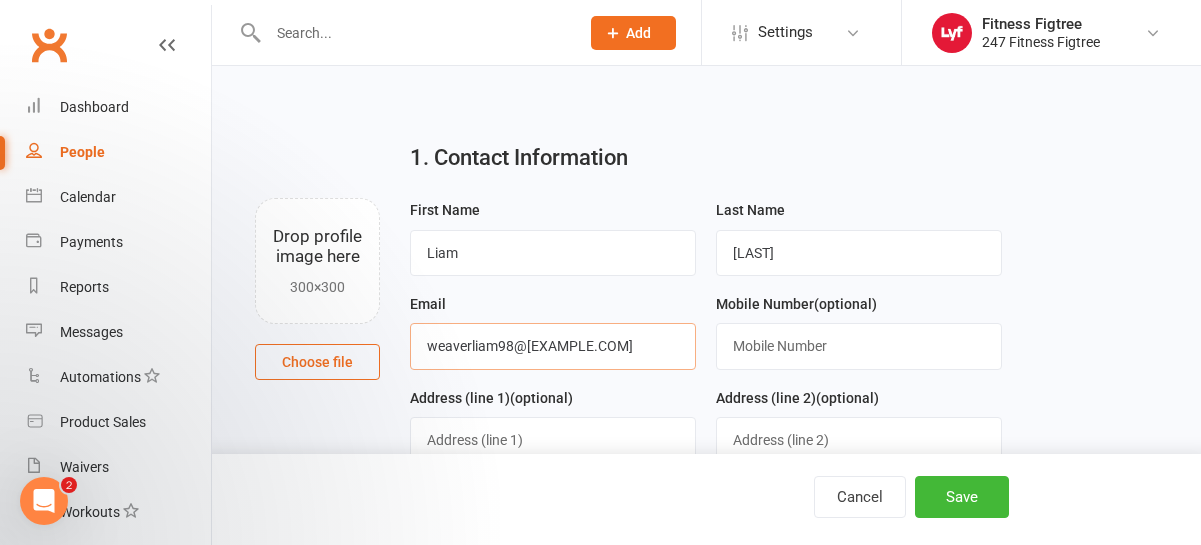 type on "weaverliam98@[EXAMPLE.COM]" 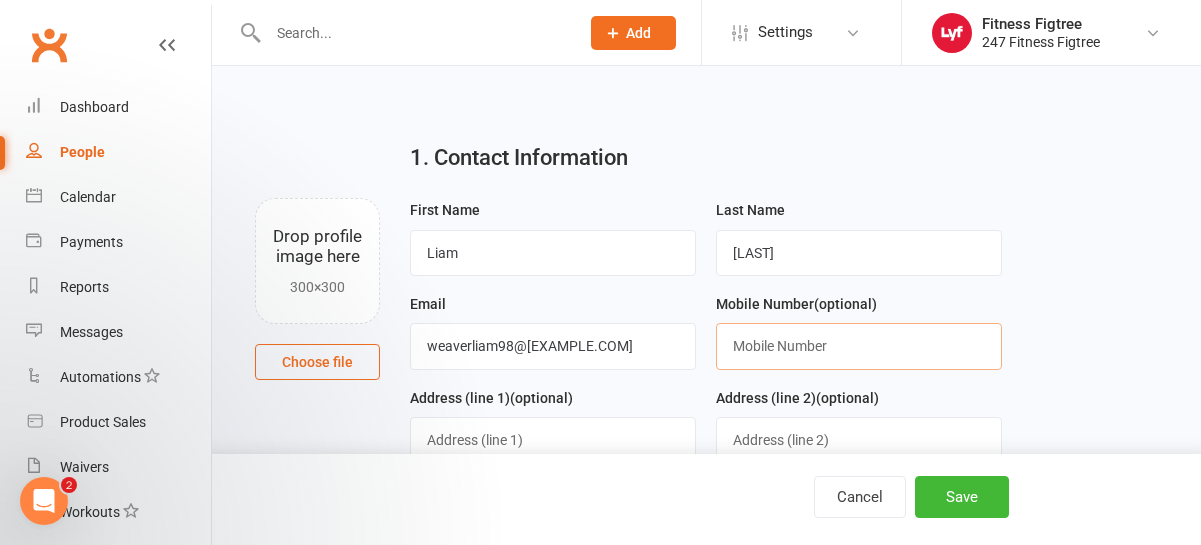 click at bounding box center (859, 346) 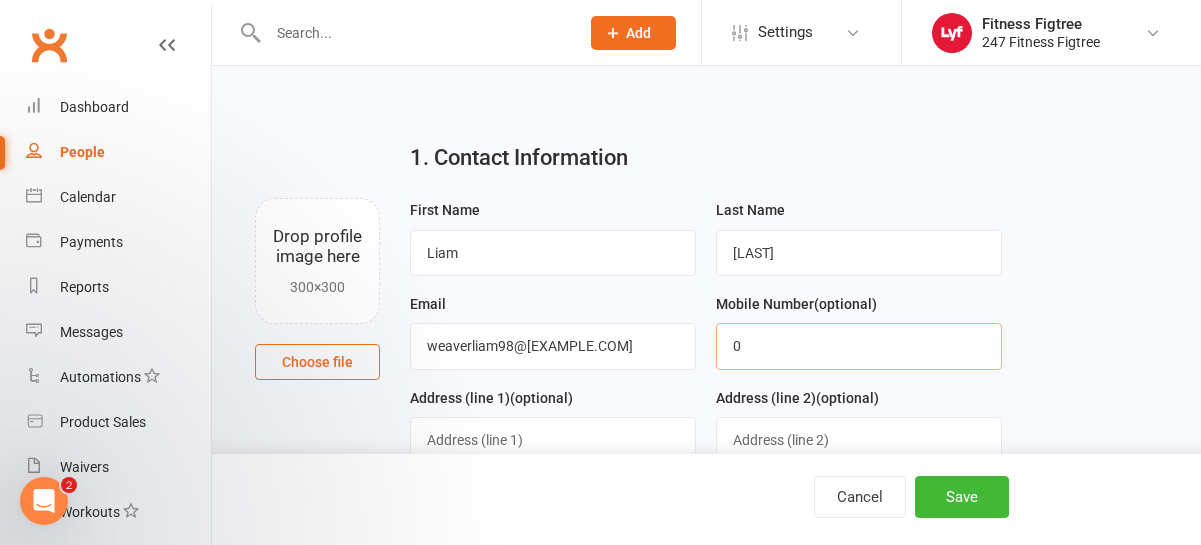 paste on "[PHONE]" 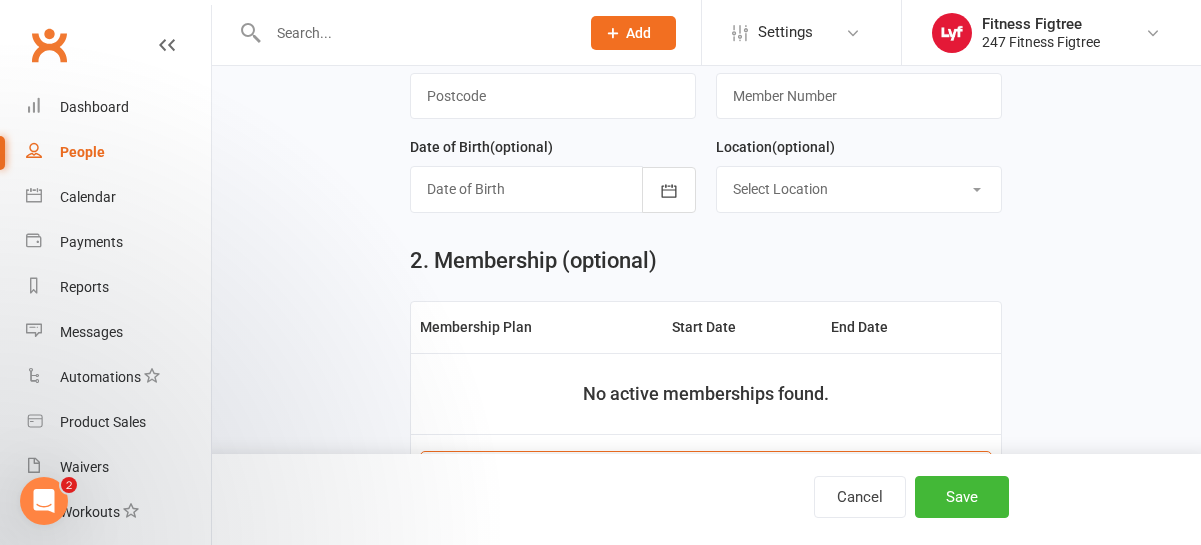 scroll, scrollTop: 596, scrollLeft: 0, axis: vertical 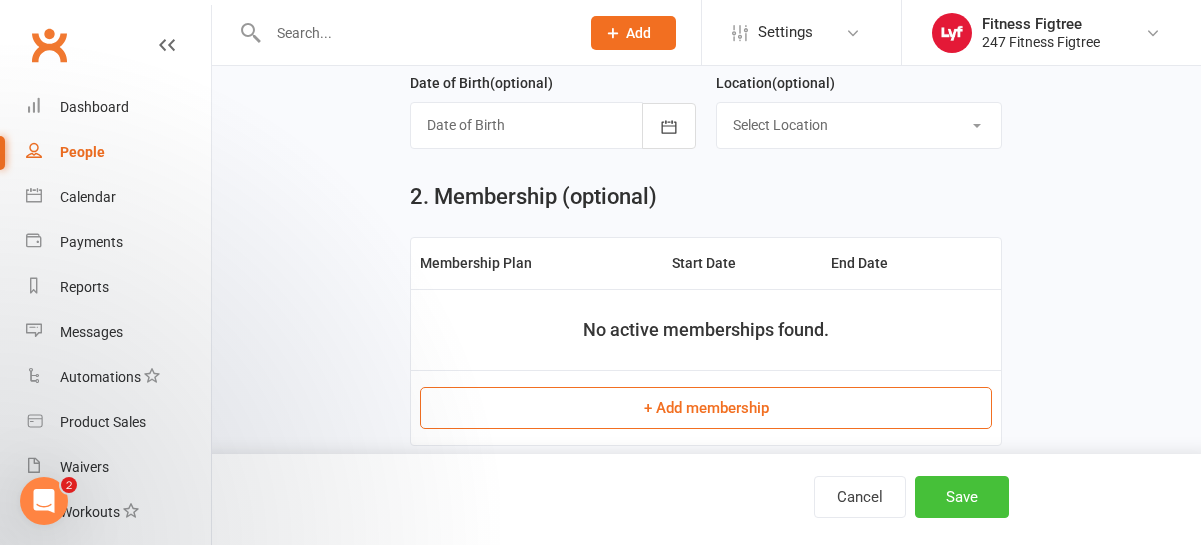 type on "[PHONE]" 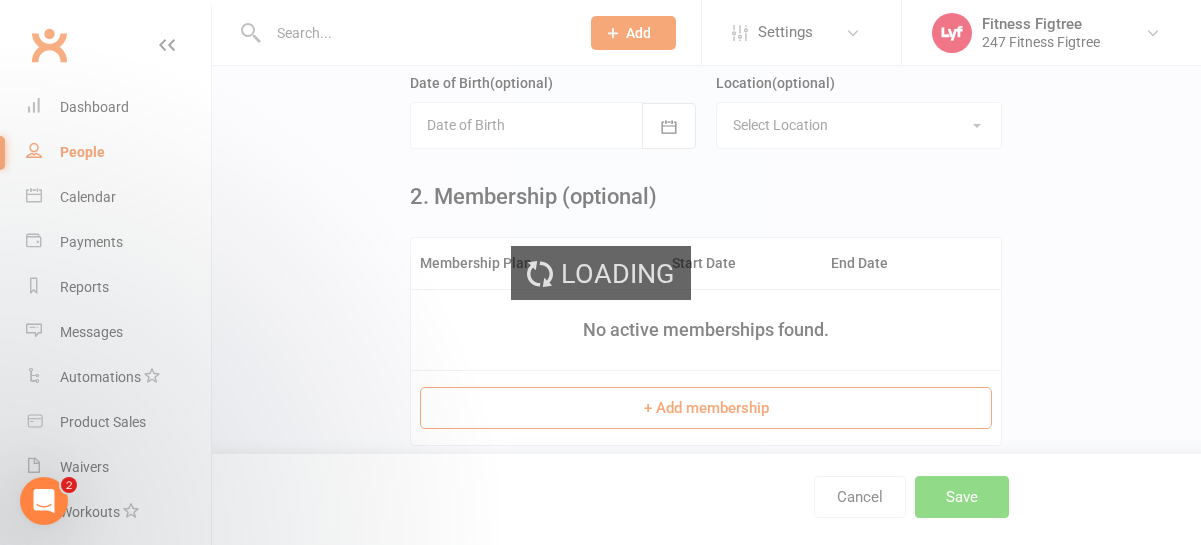 scroll, scrollTop: 0, scrollLeft: 0, axis: both 